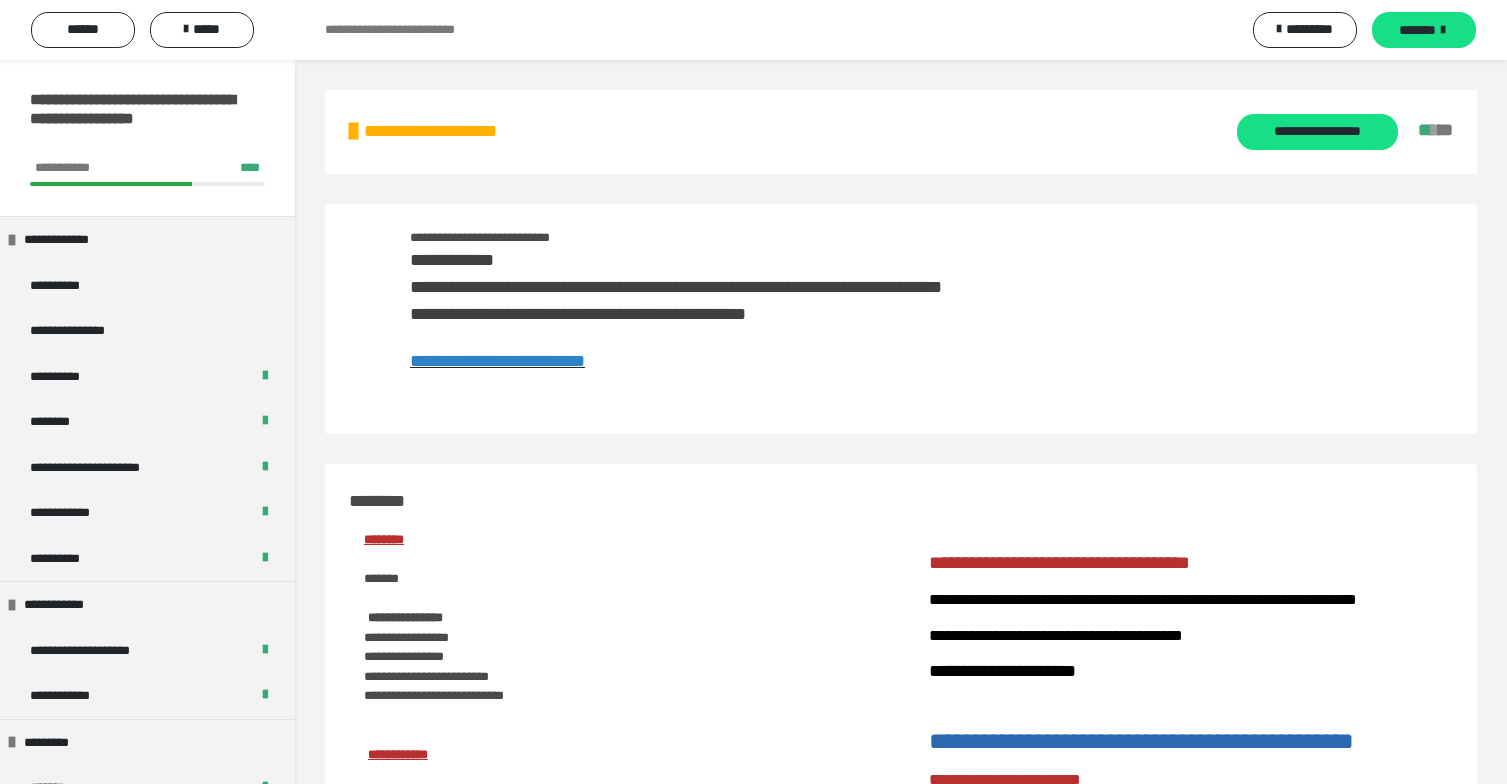scroll, scrollTop: 3833, scrollLeft: 0, axis: vertical 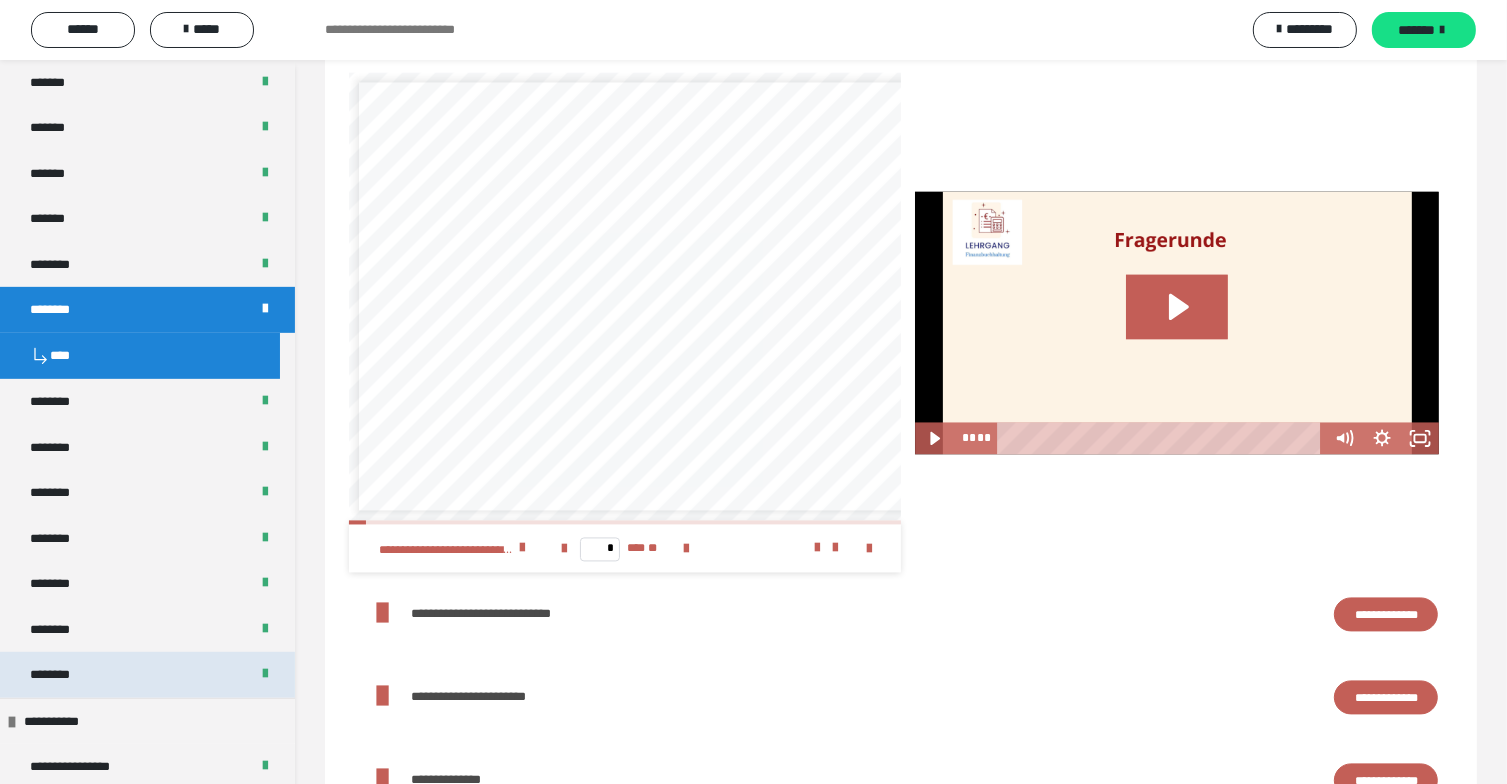 click on "********" at bounding box center [147, 675] 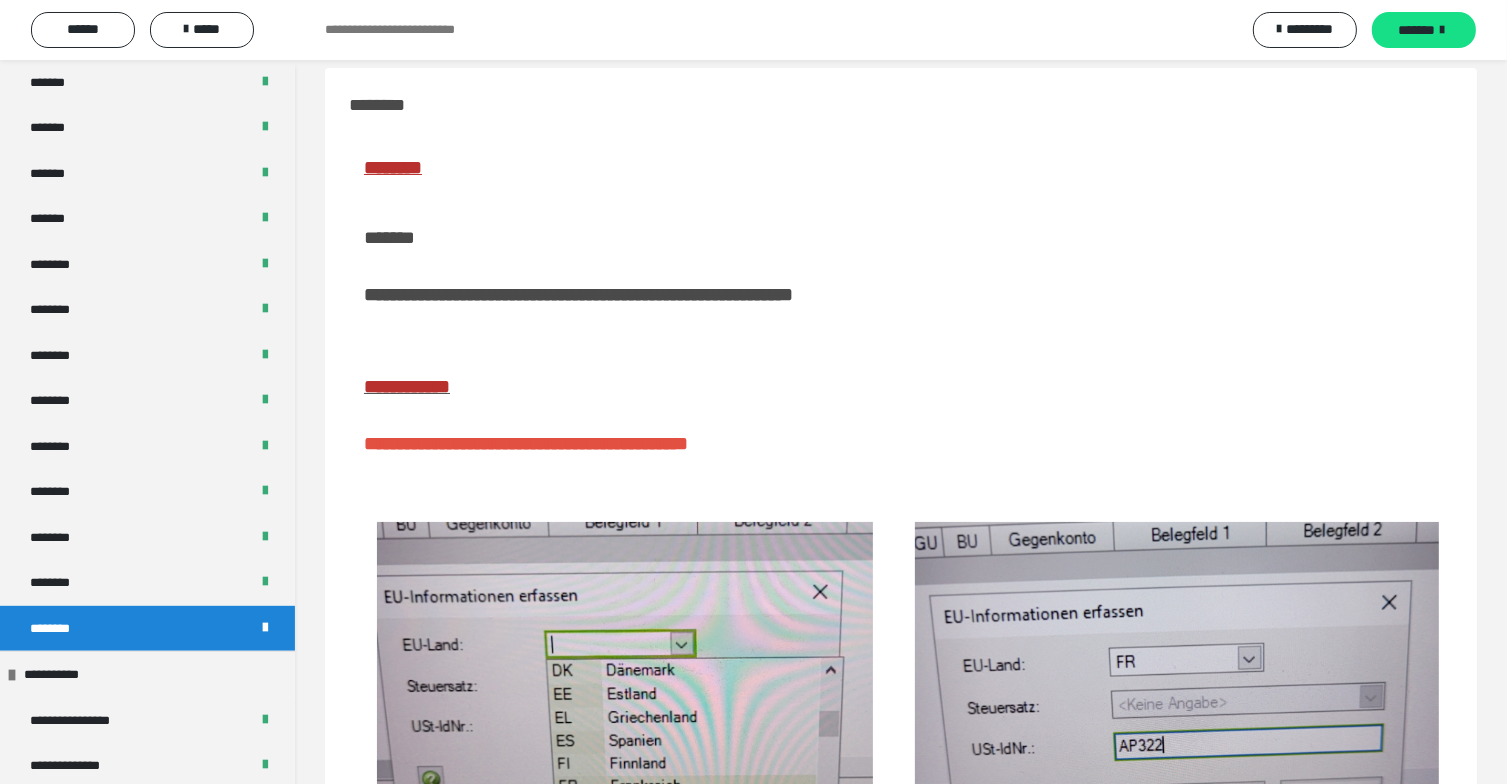 scroll, scrollTop: 0, scrollLeft: 0, axis: both 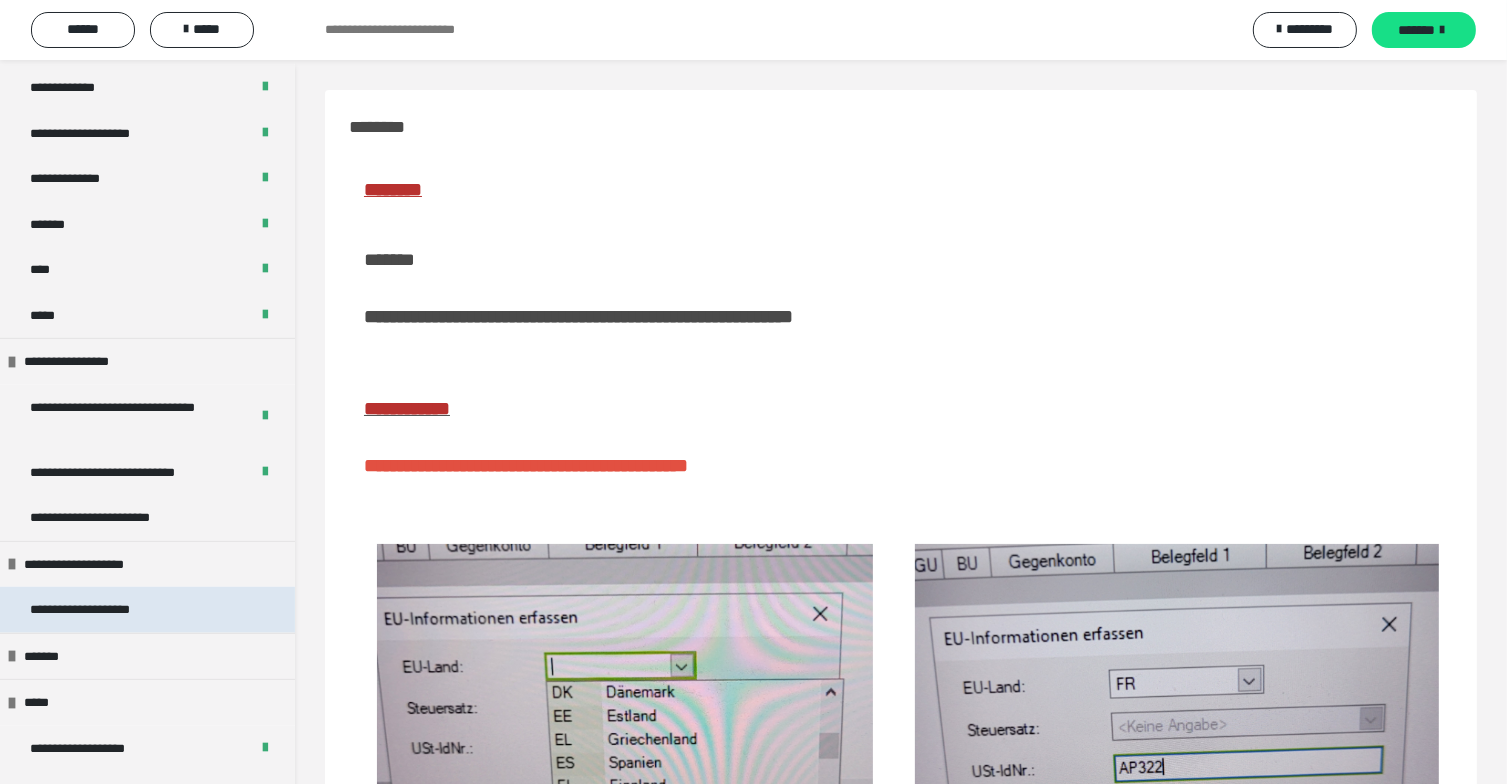 click on "**********" at bounding box center [147, 610] 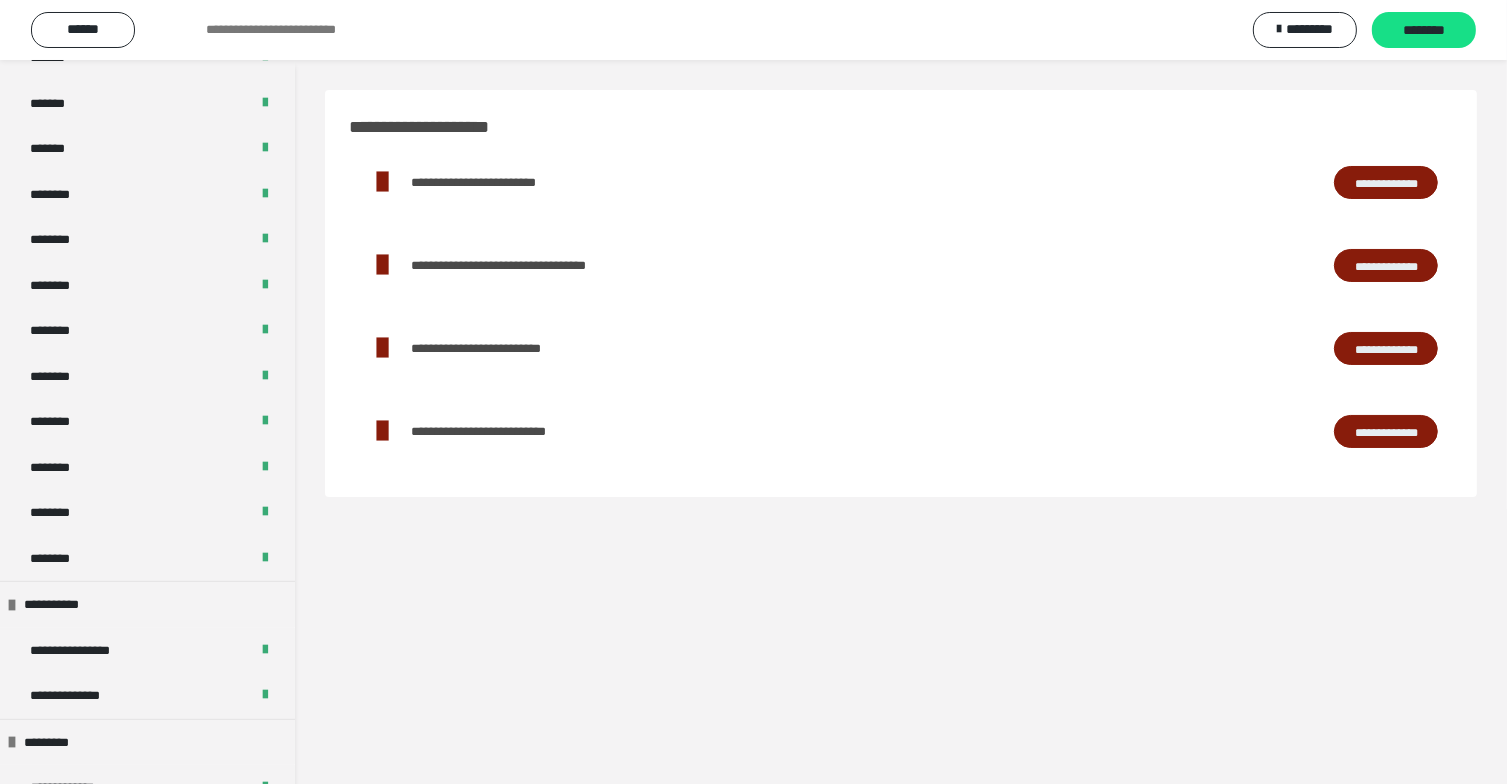 scroll, scrollTop: 969, scrollLeft: 0, axis: vertical 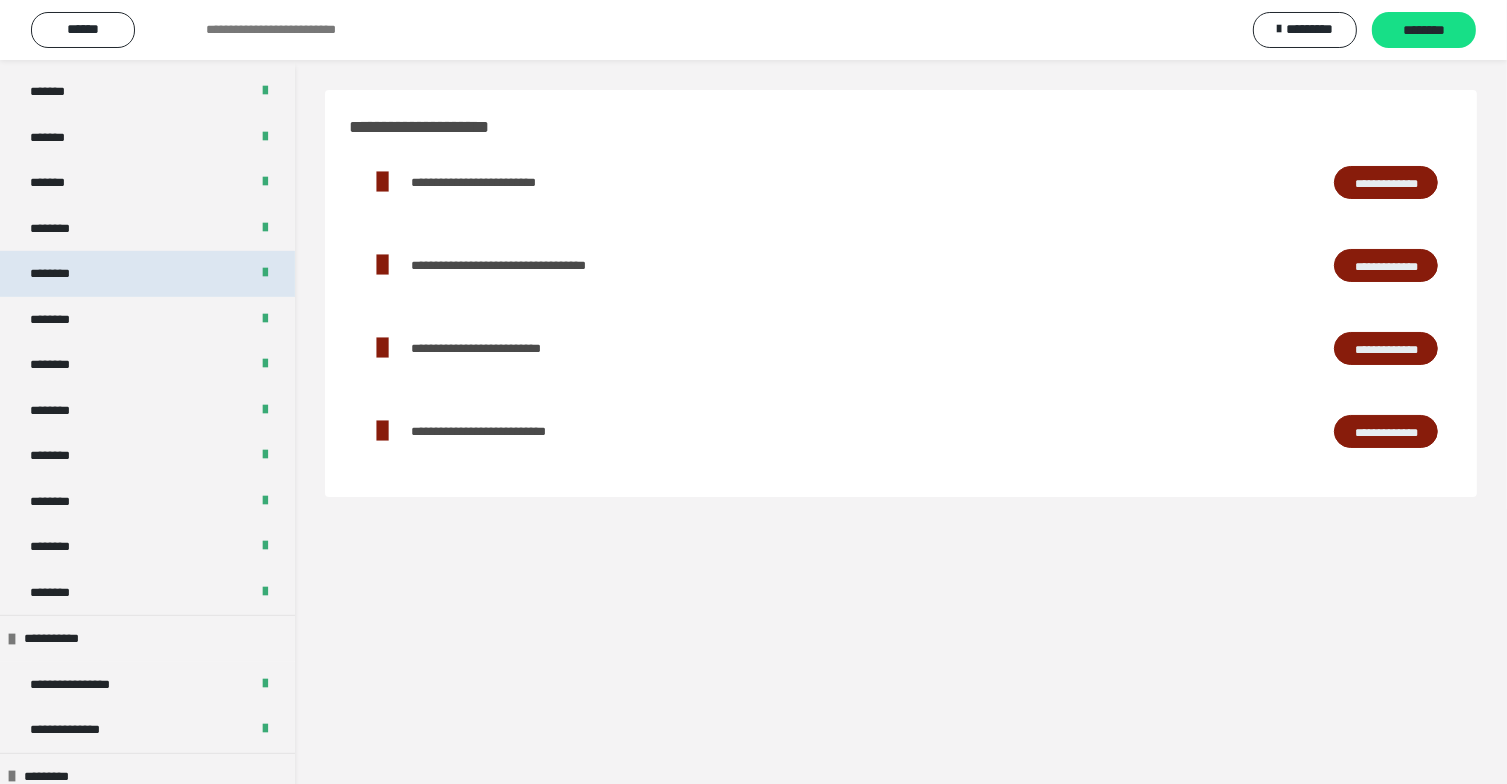 click on "********" at bounding box center [147, 274] 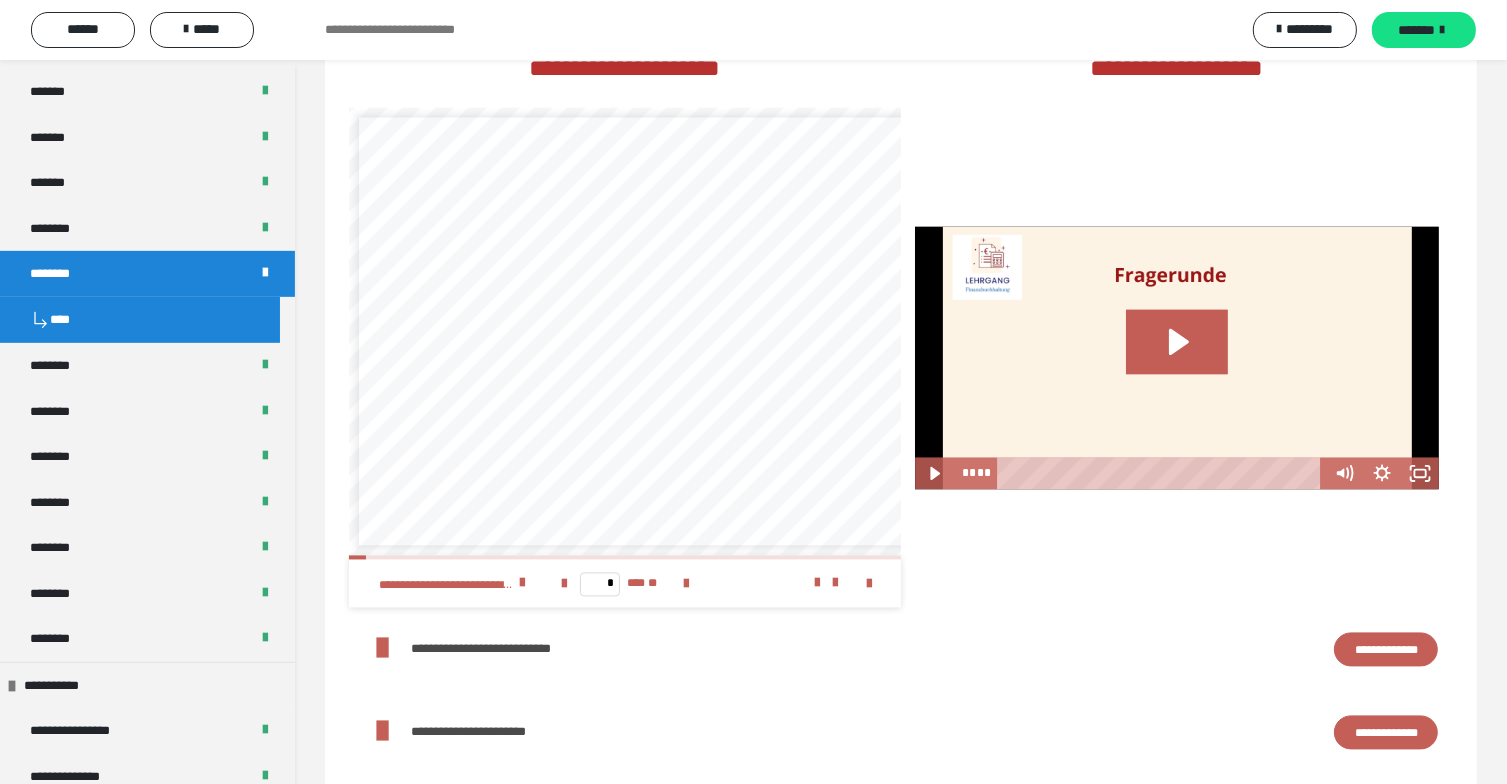 scroll, scrollTop: 3866, scrollLeft: 0, axis: vertical 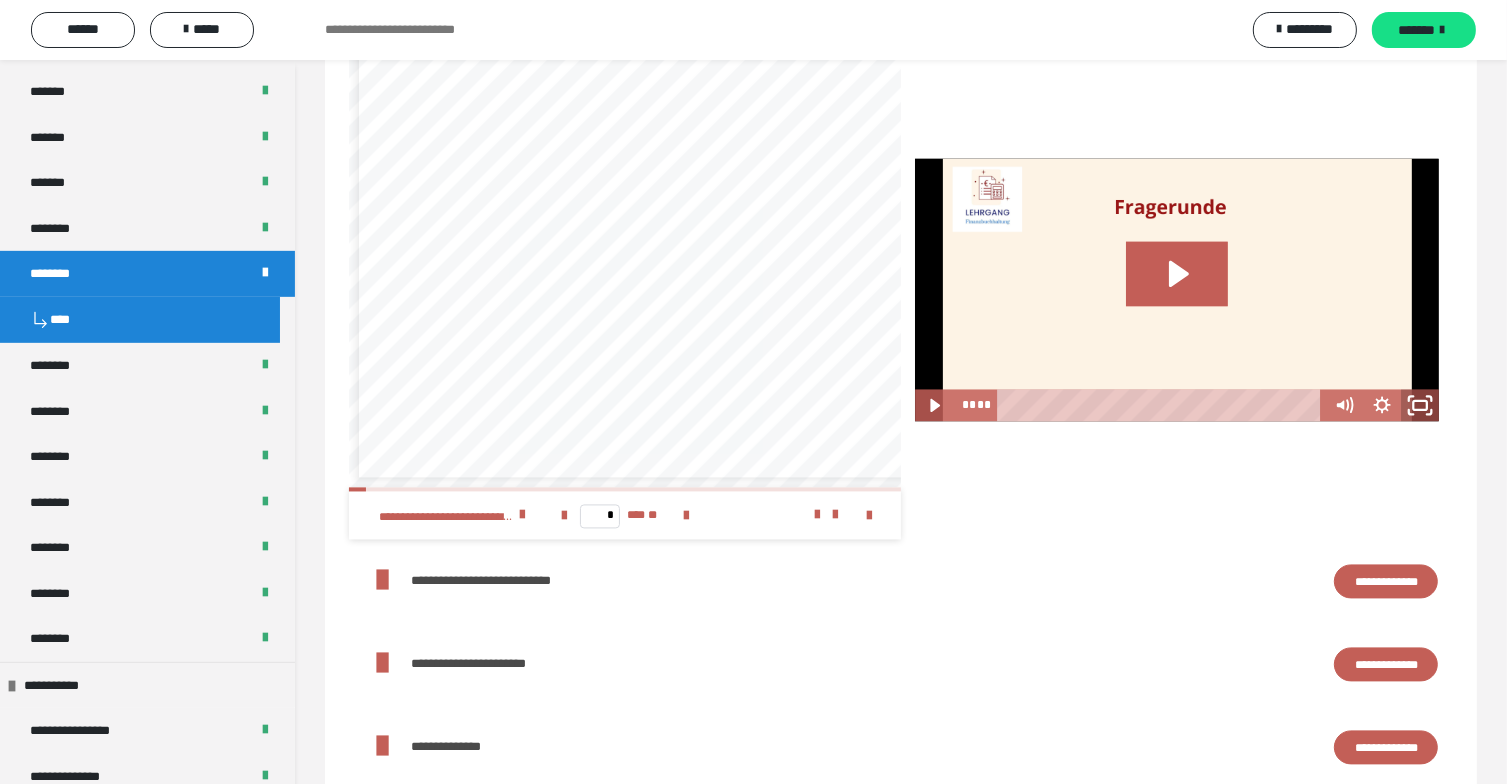 click 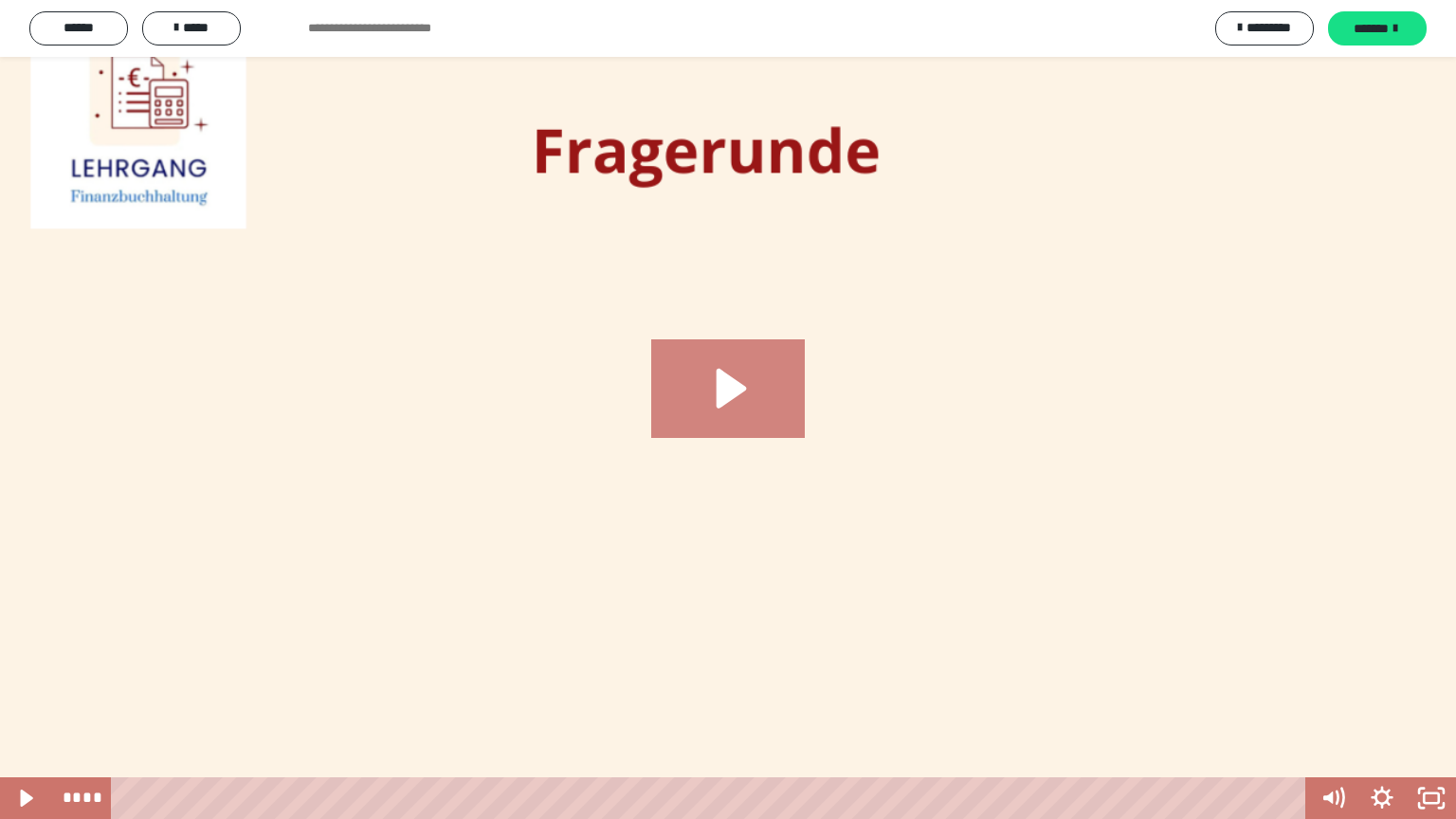 click 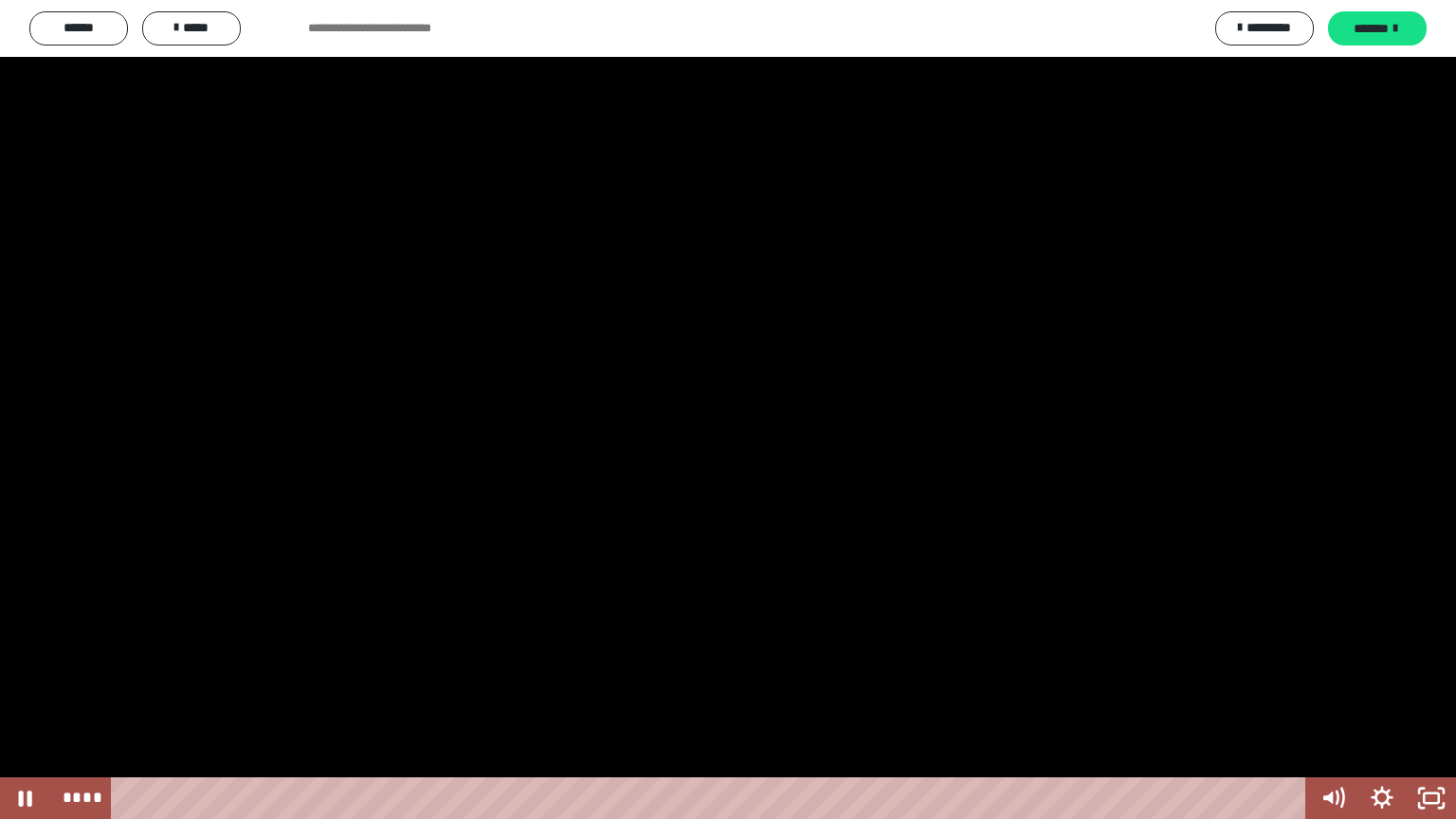 click at bounding box center [728, 410] 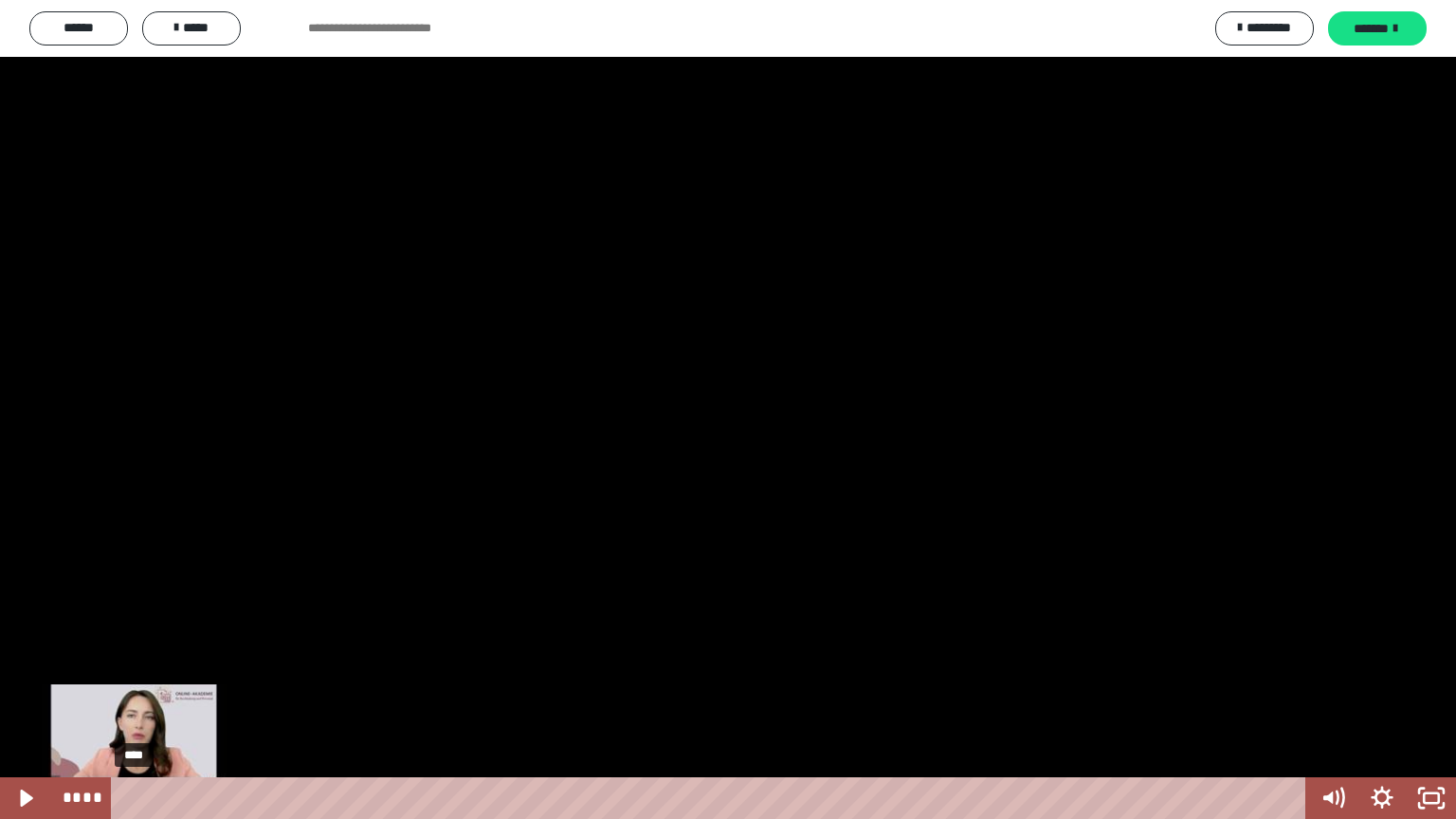 click on "****" at bounding box center [712, 798] 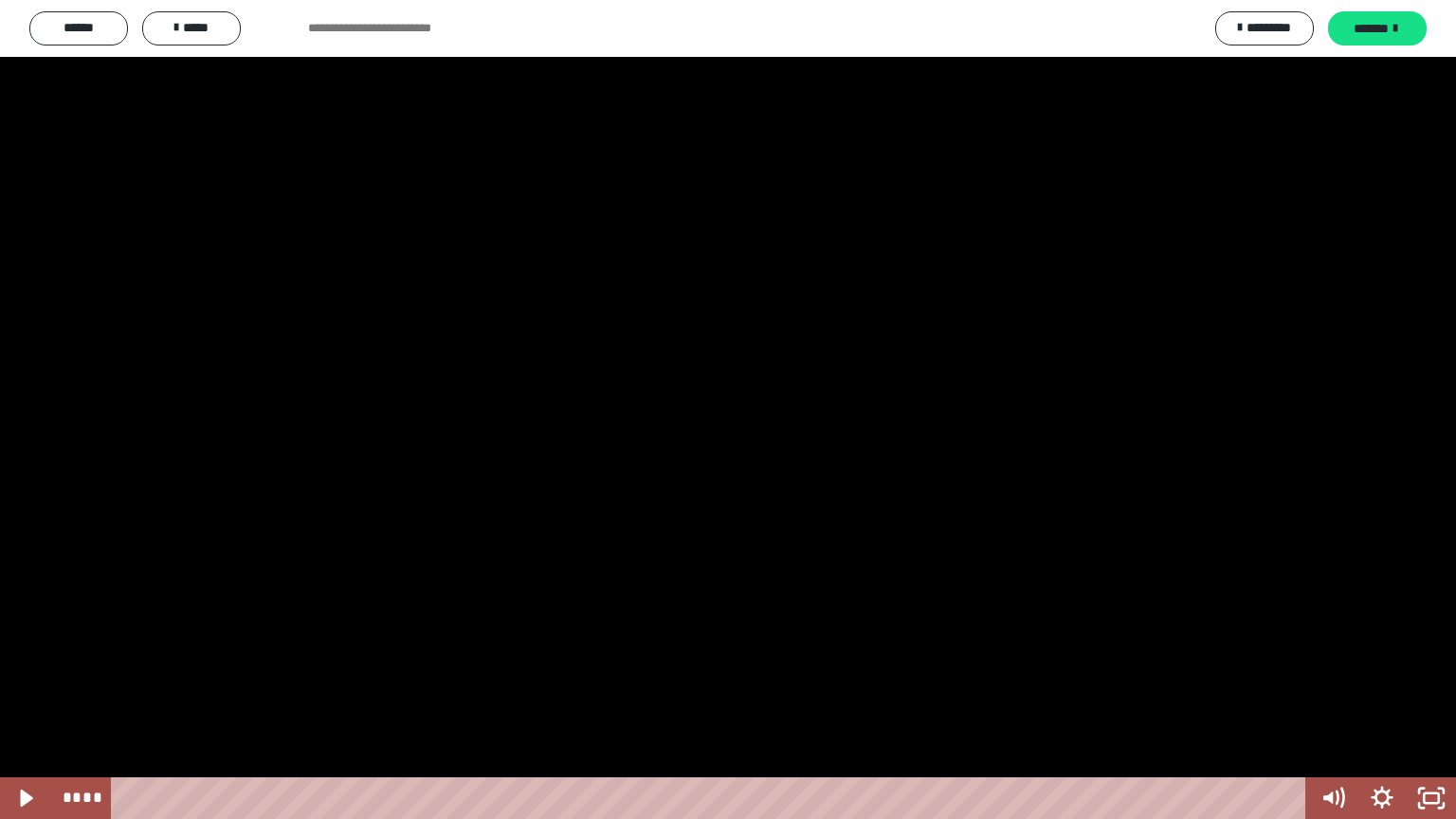 click at bounding box center [728, 410] 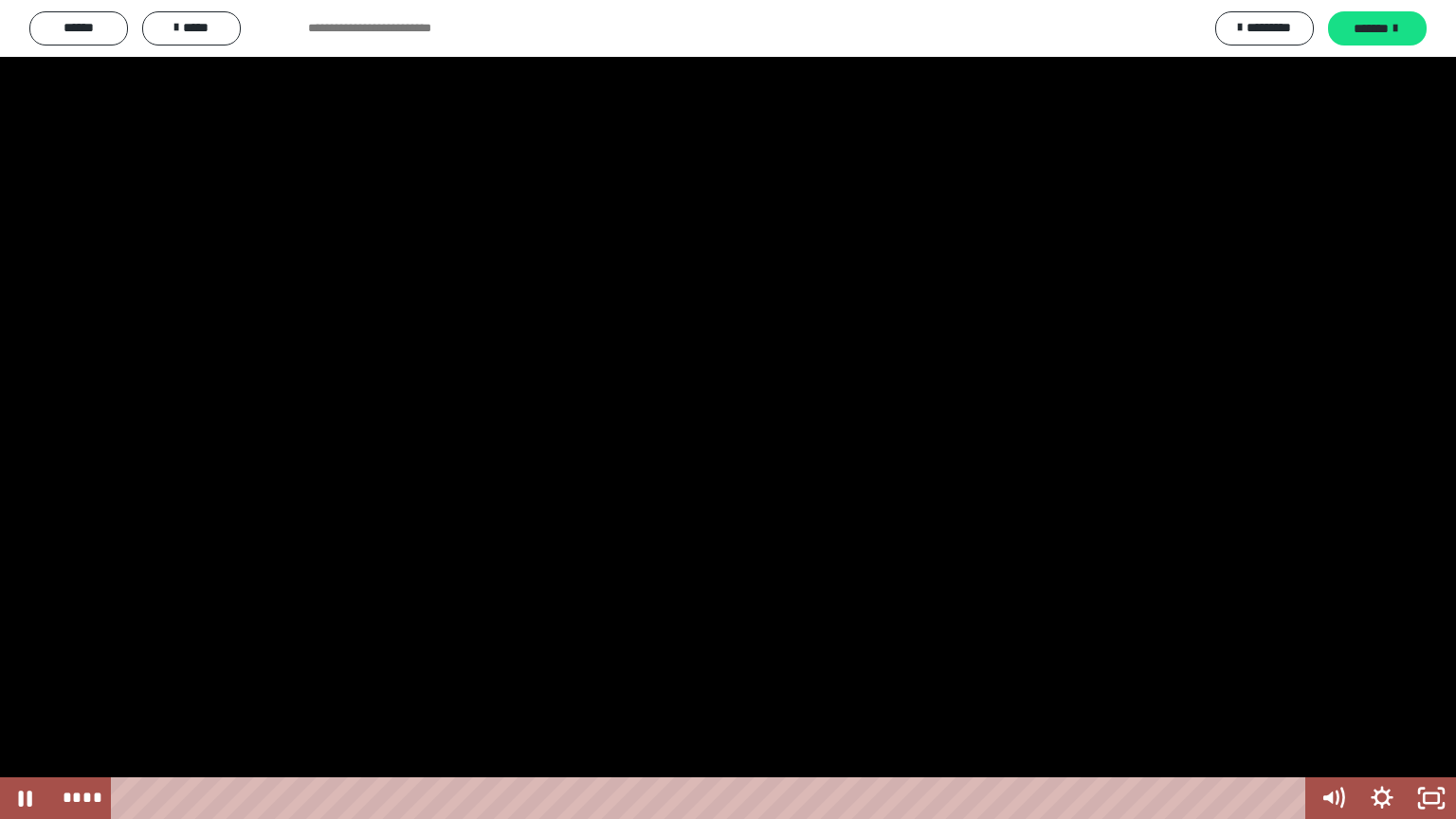 click at bounding box center [728, 410] 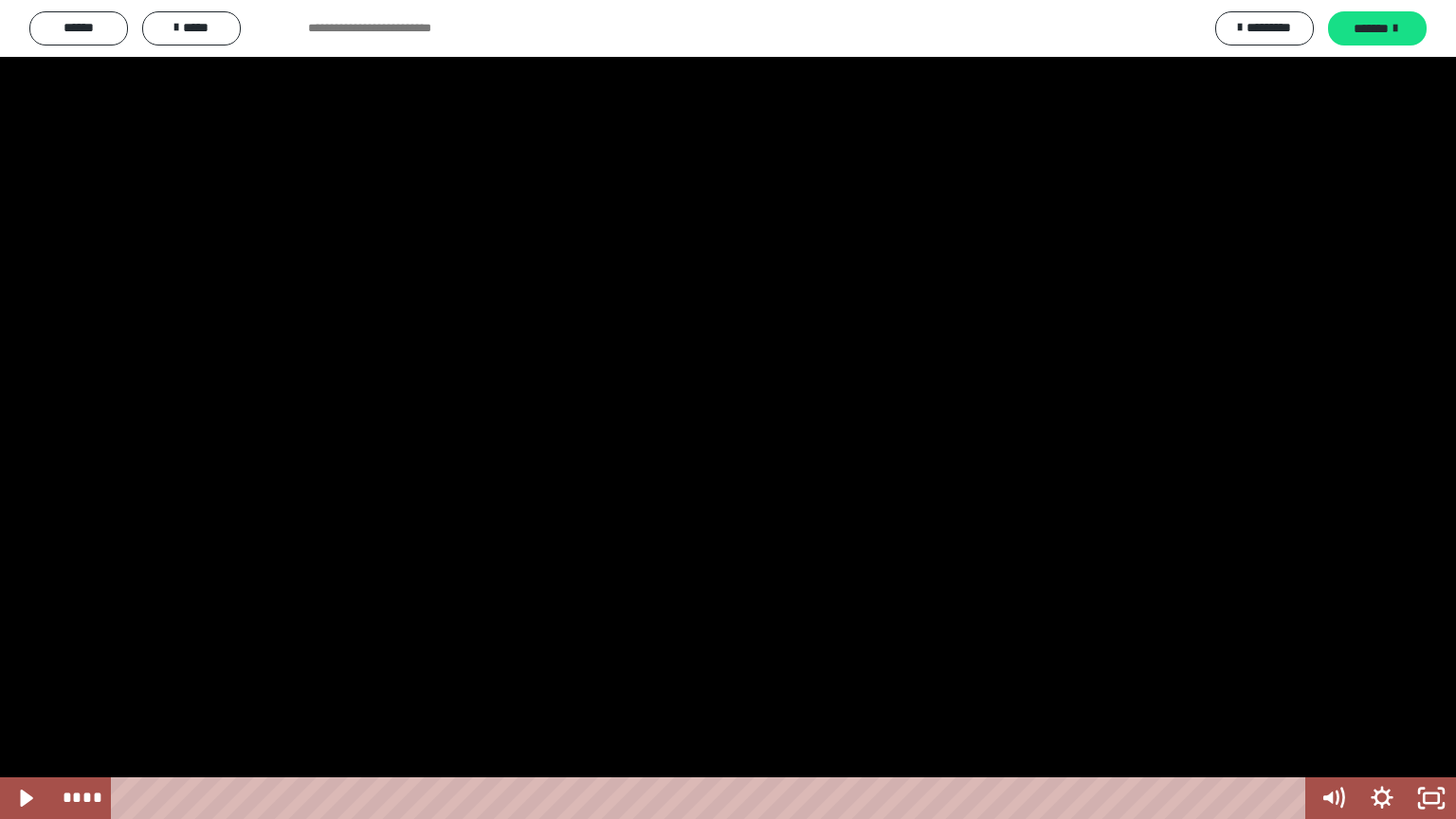 click at bounding box center [728, 410] 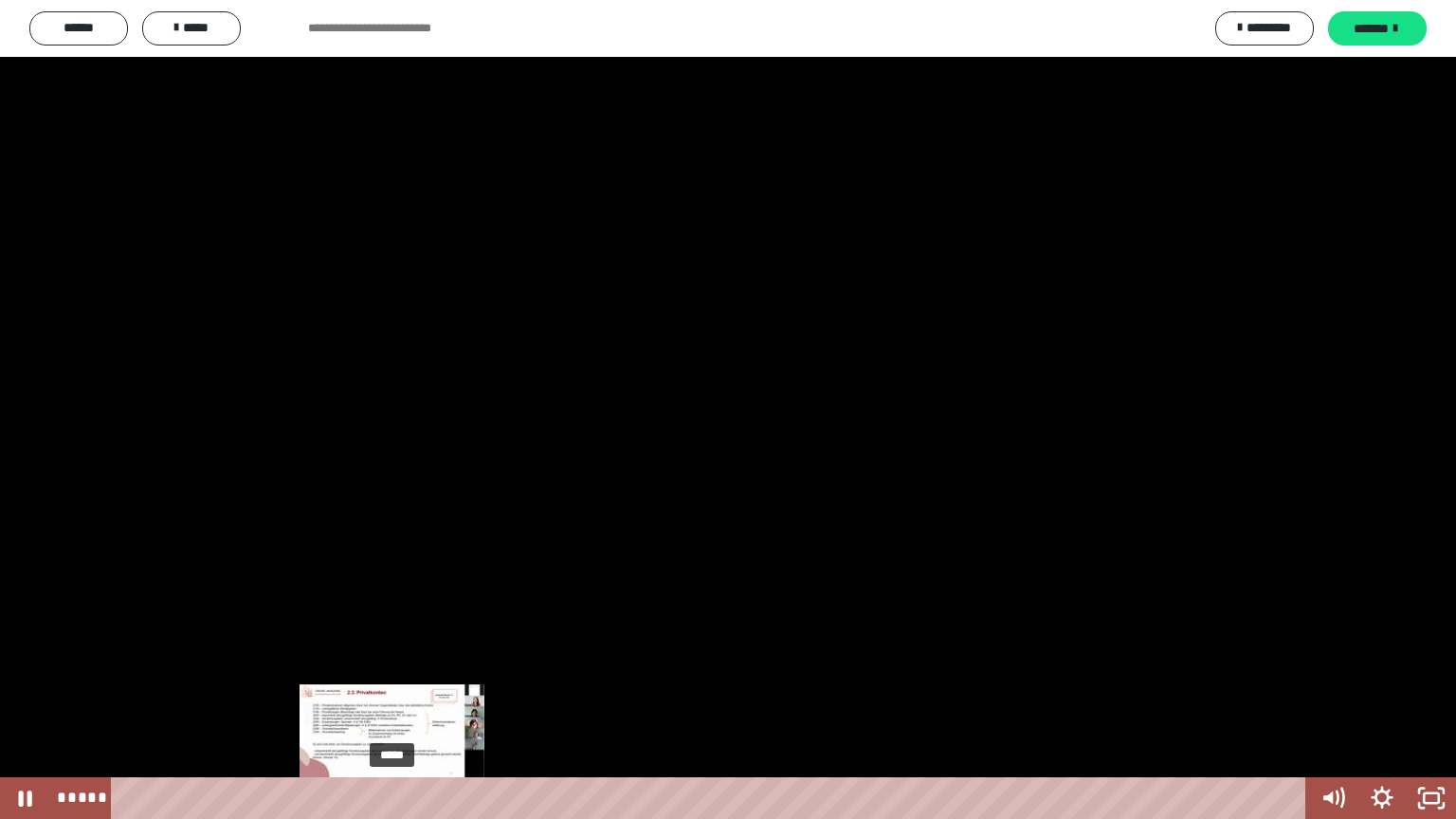 click on "*****" at bounding box center (712, 798) 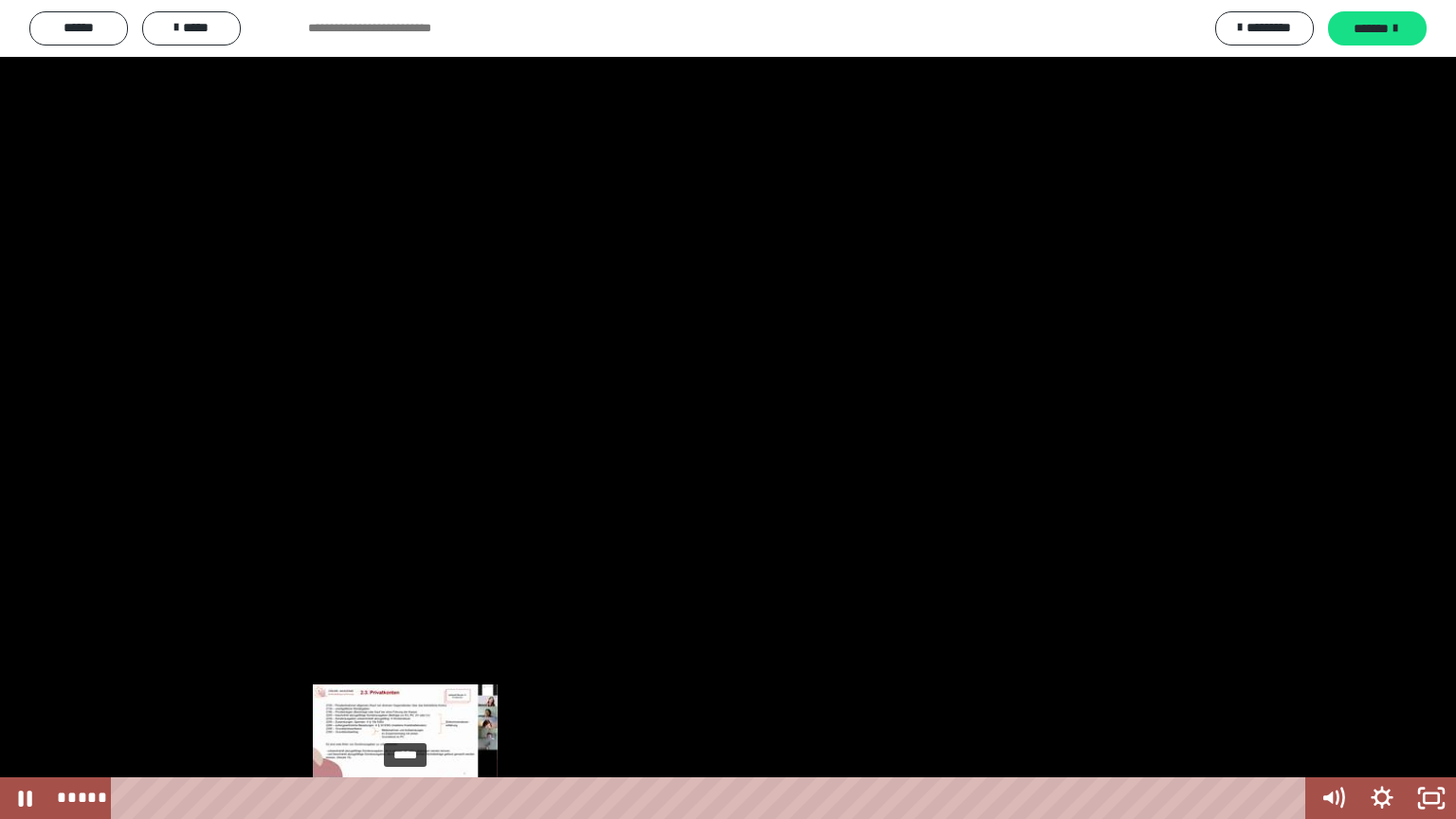 click on "*****" at bounding box center (712, 798) 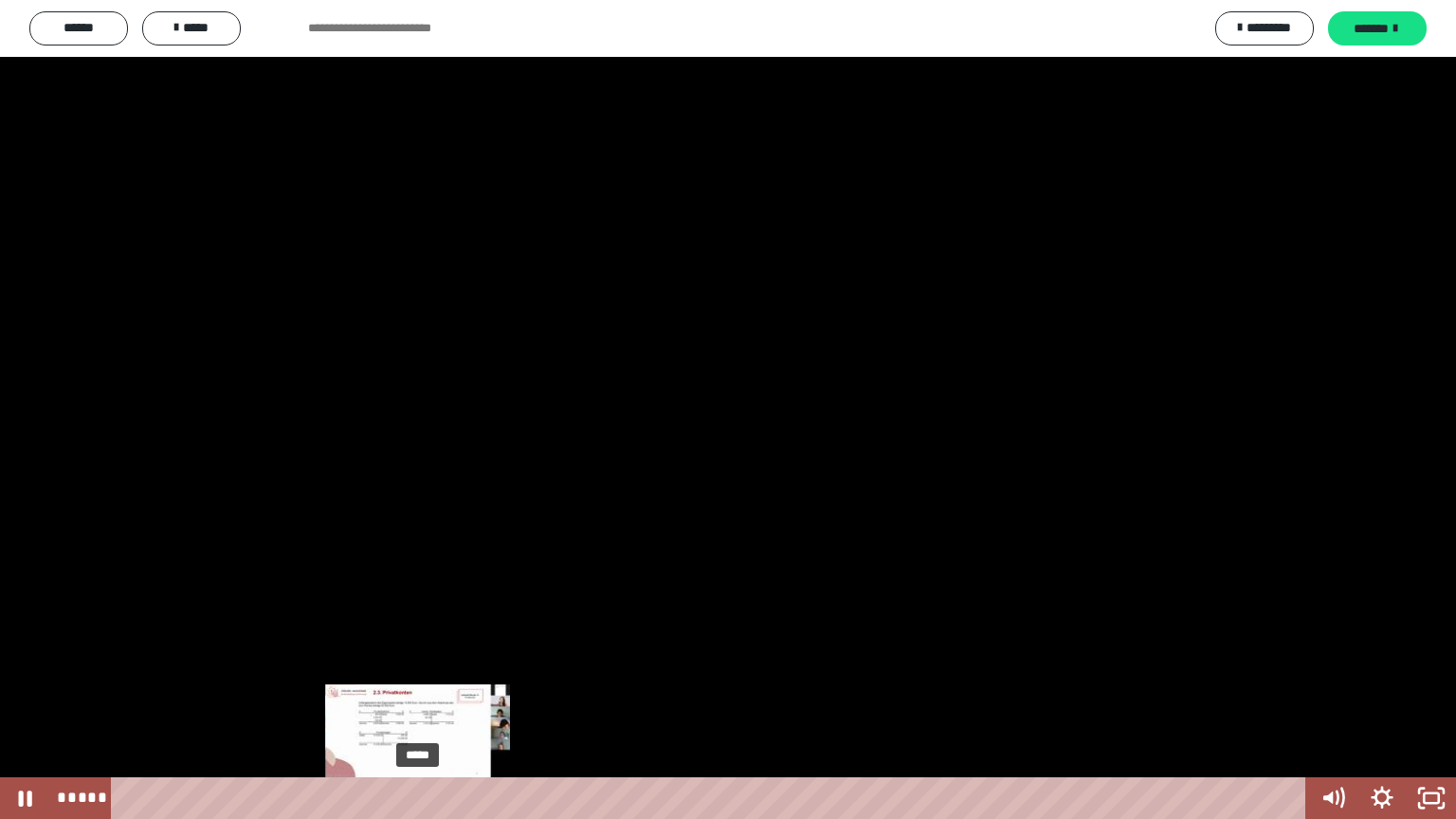 click on "*****" at bounding box center [712, 798] 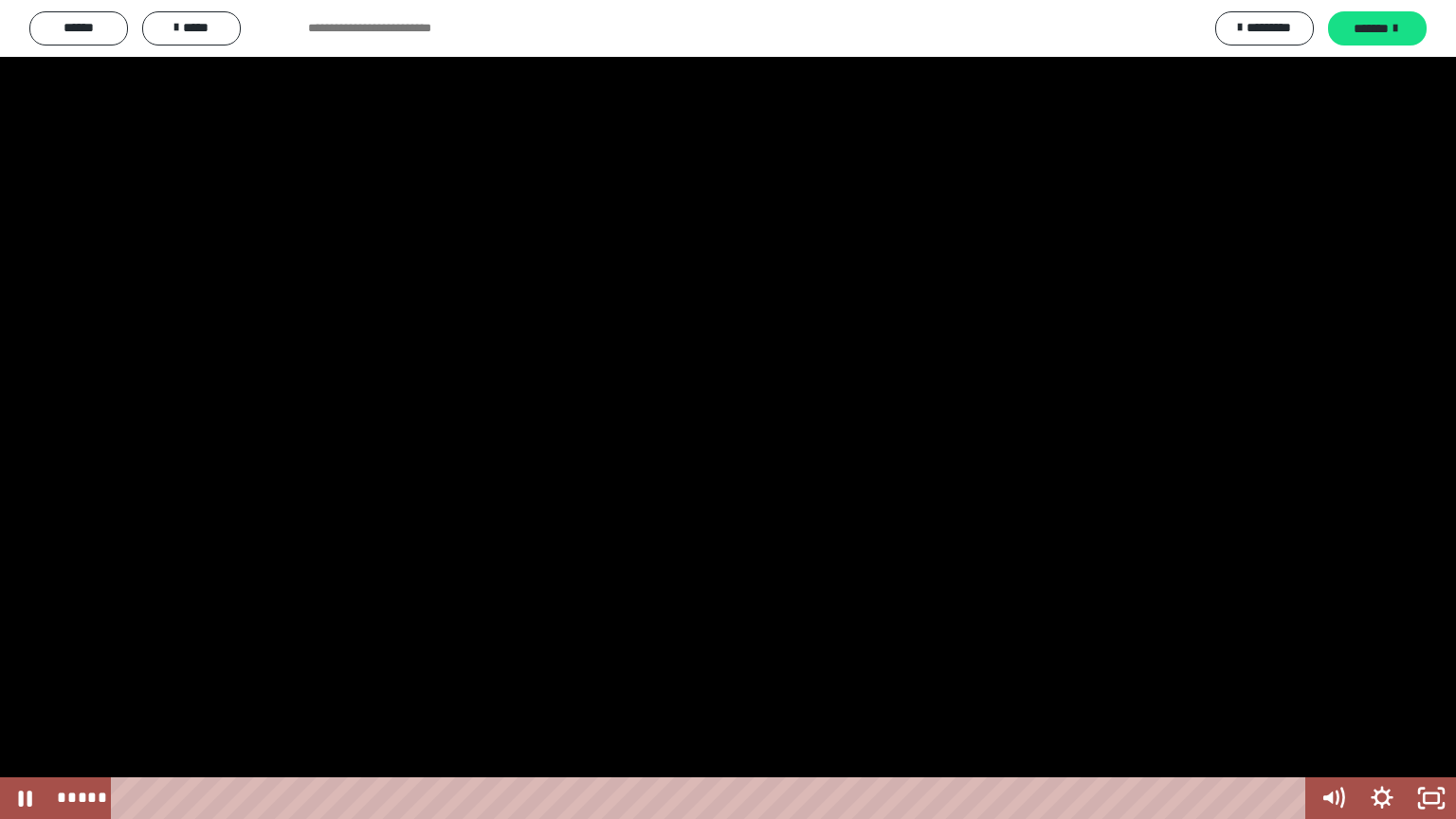 click at bounding box center (728, 410) 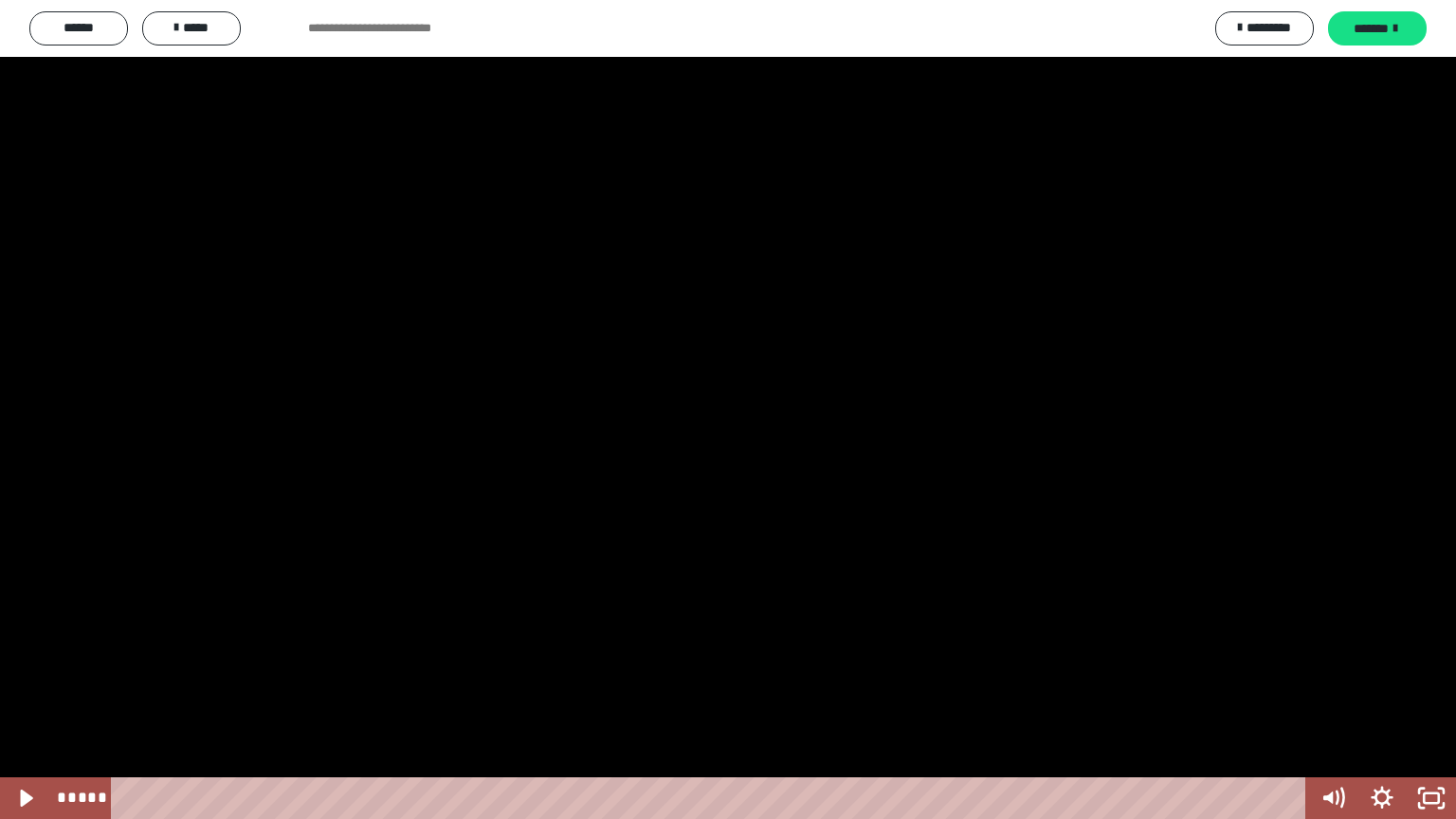 click at bounding box center (728, 410) 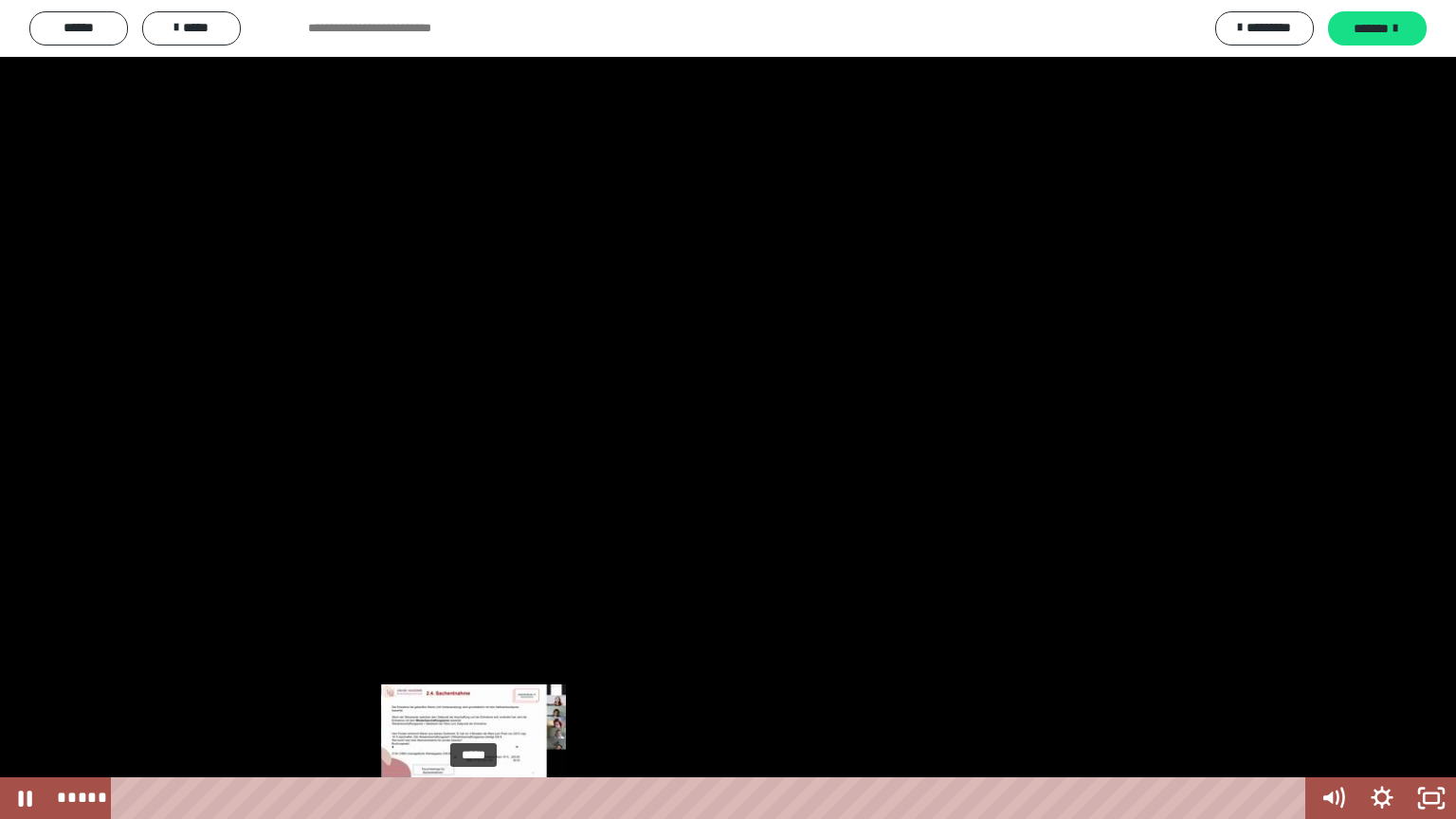 click on "*****" at bounding box center [712, 798] 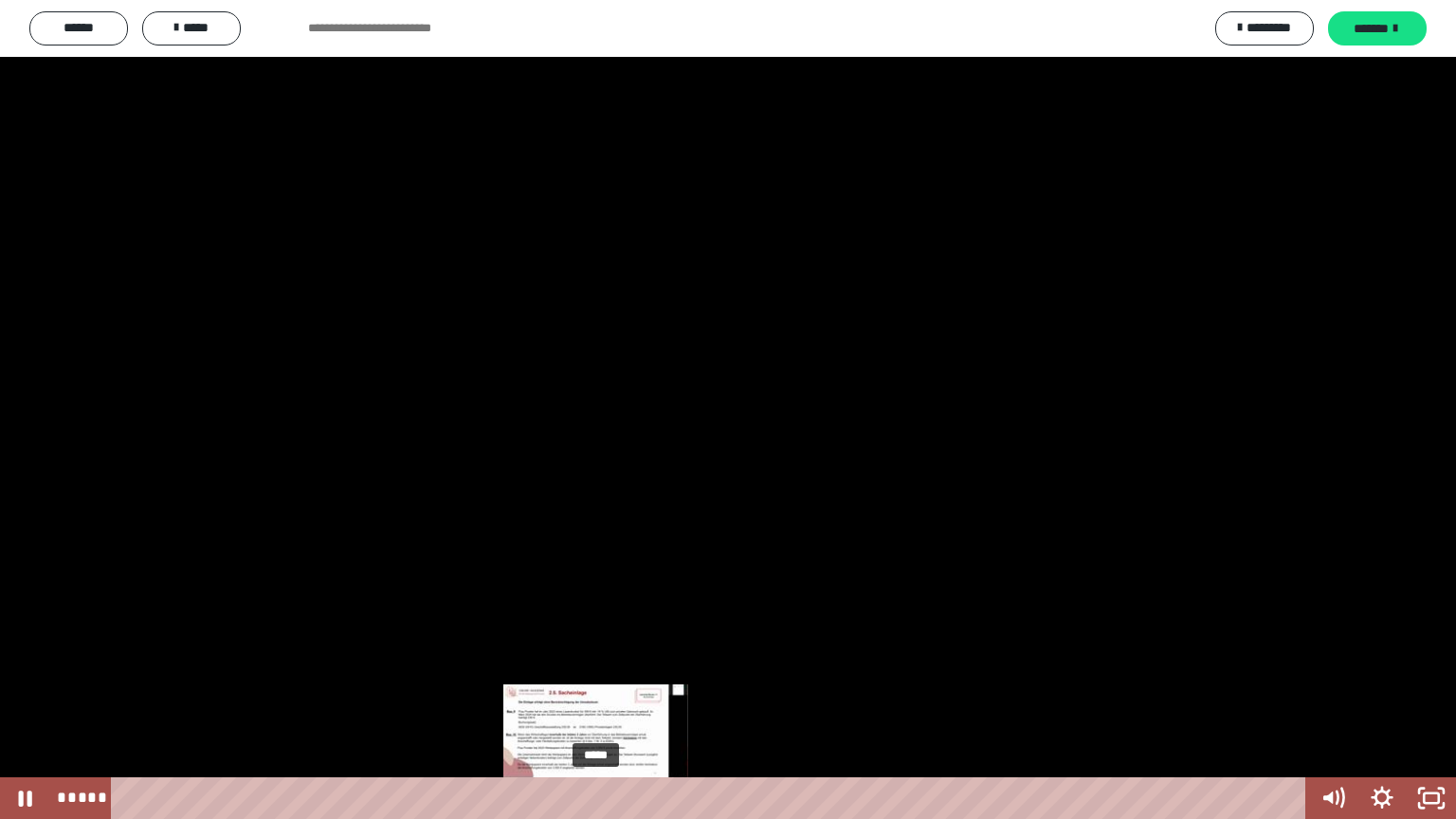 click on "*****" at bounding box center [712, 798] 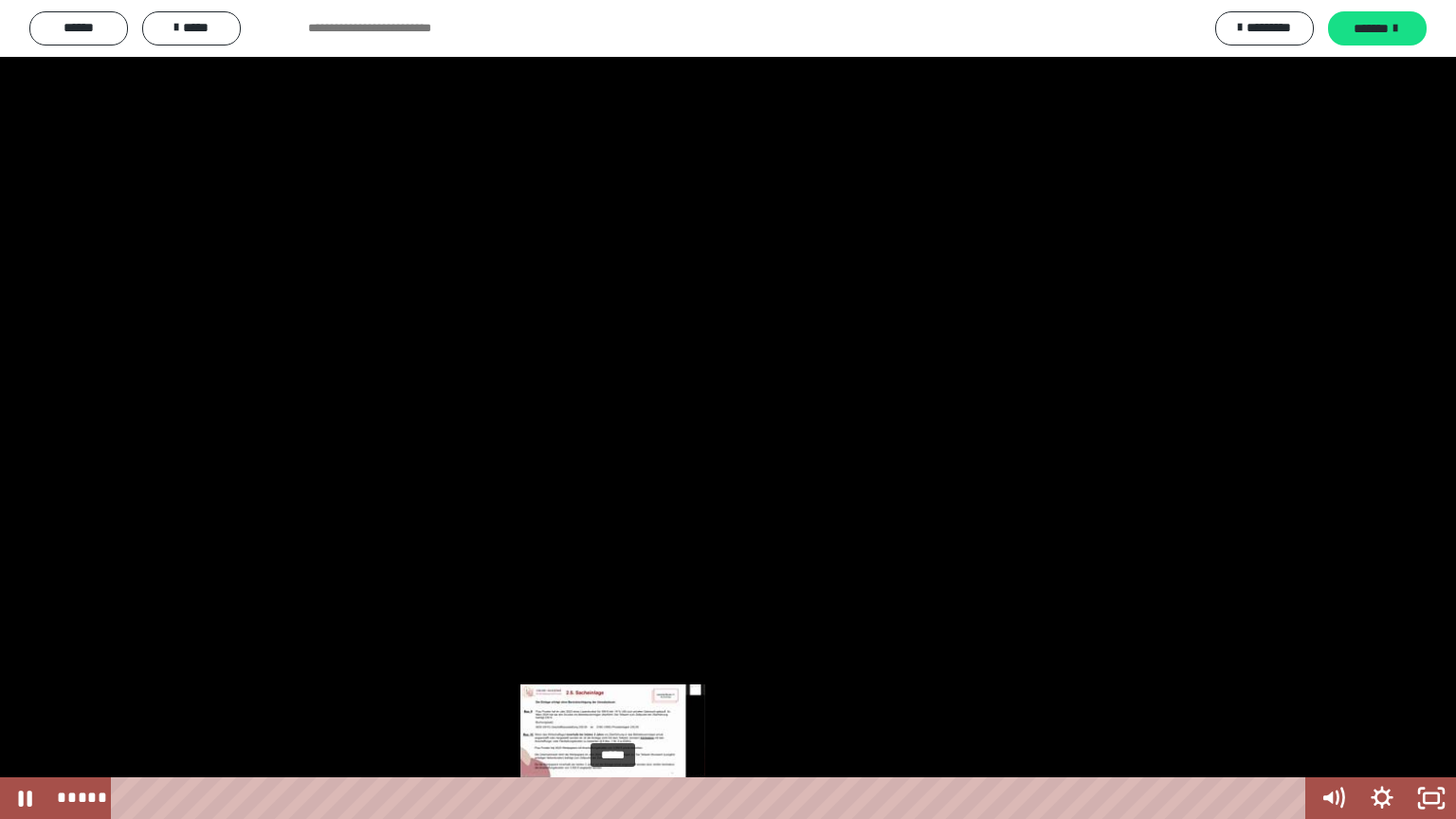 click on "*****" at bounding box center (712, 798) 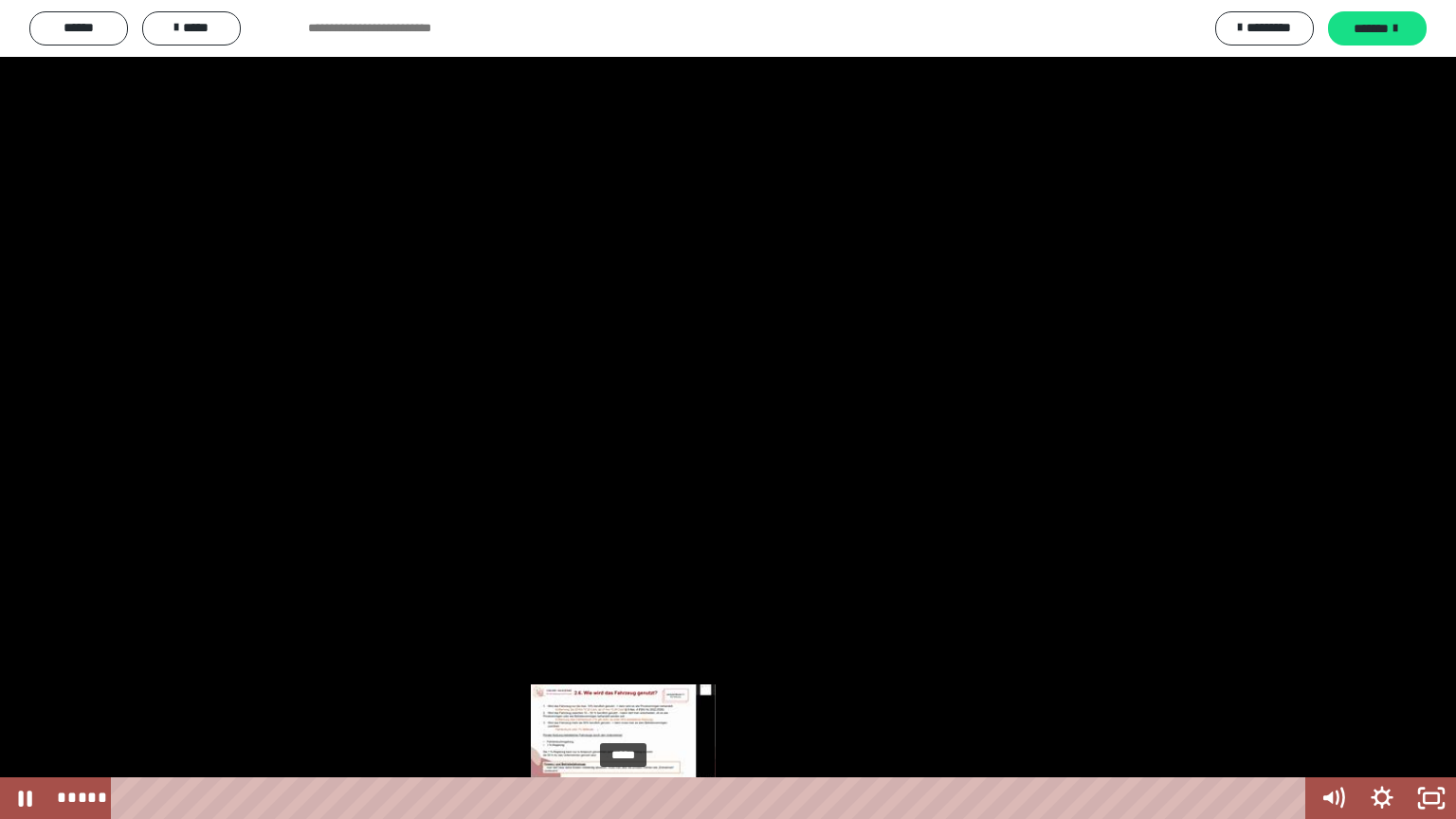 click on "*****" at bounding box center [712, 798] 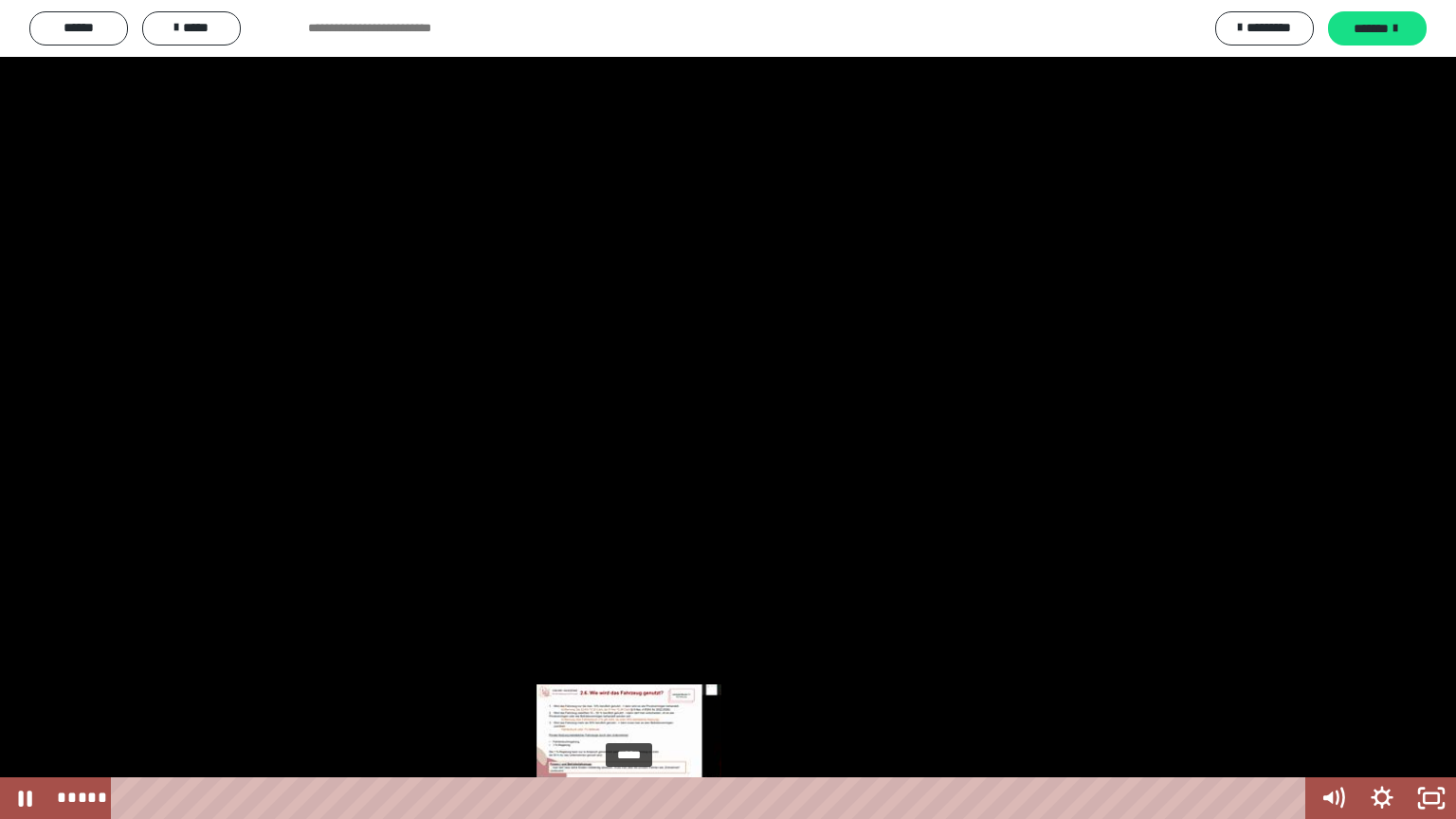 click on "*****" at bounding box center [712, 798] 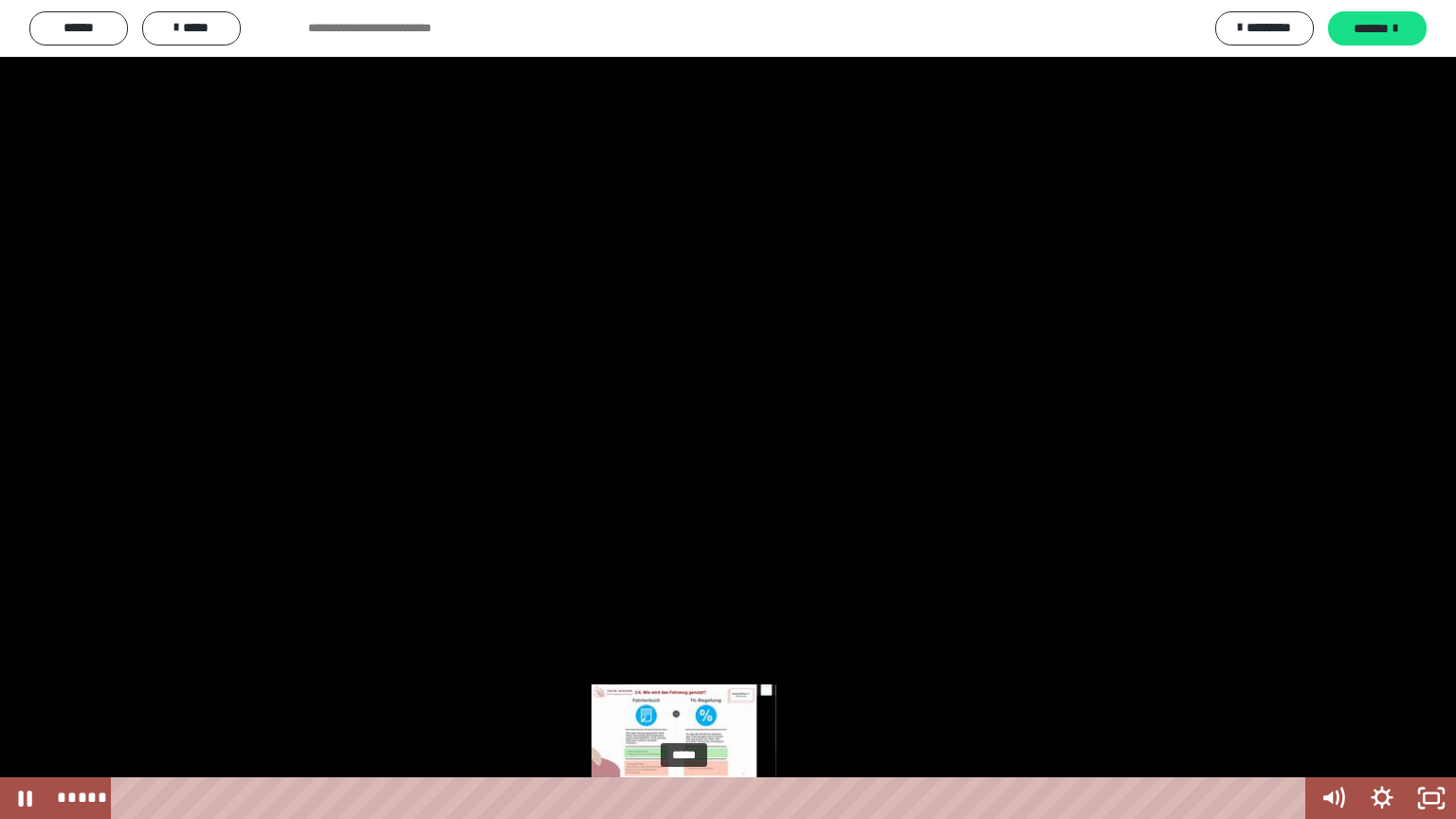 click on "*****" at bounding box center [712, 798] 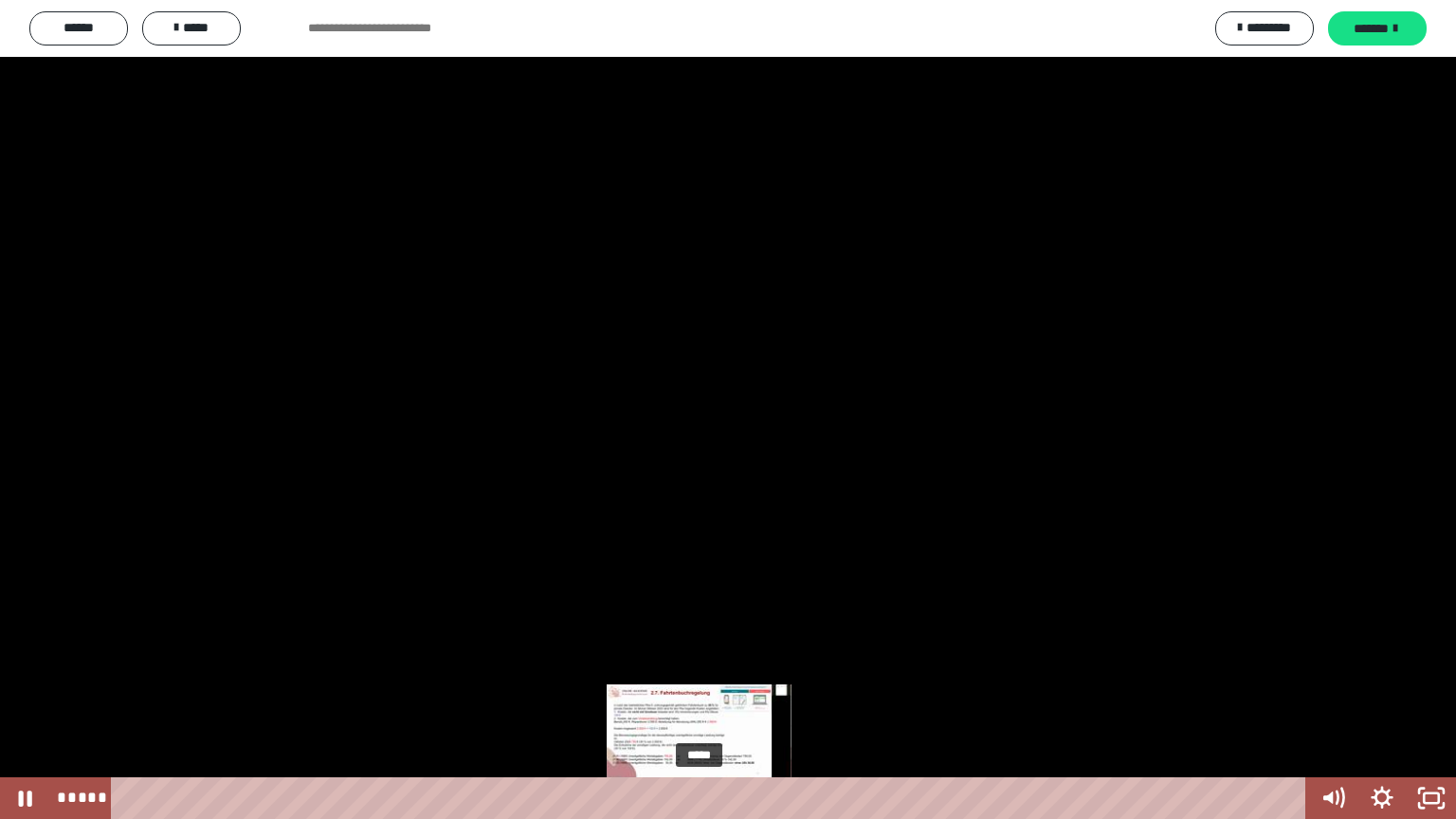 click on "*****" at bounding box center [712, 798] 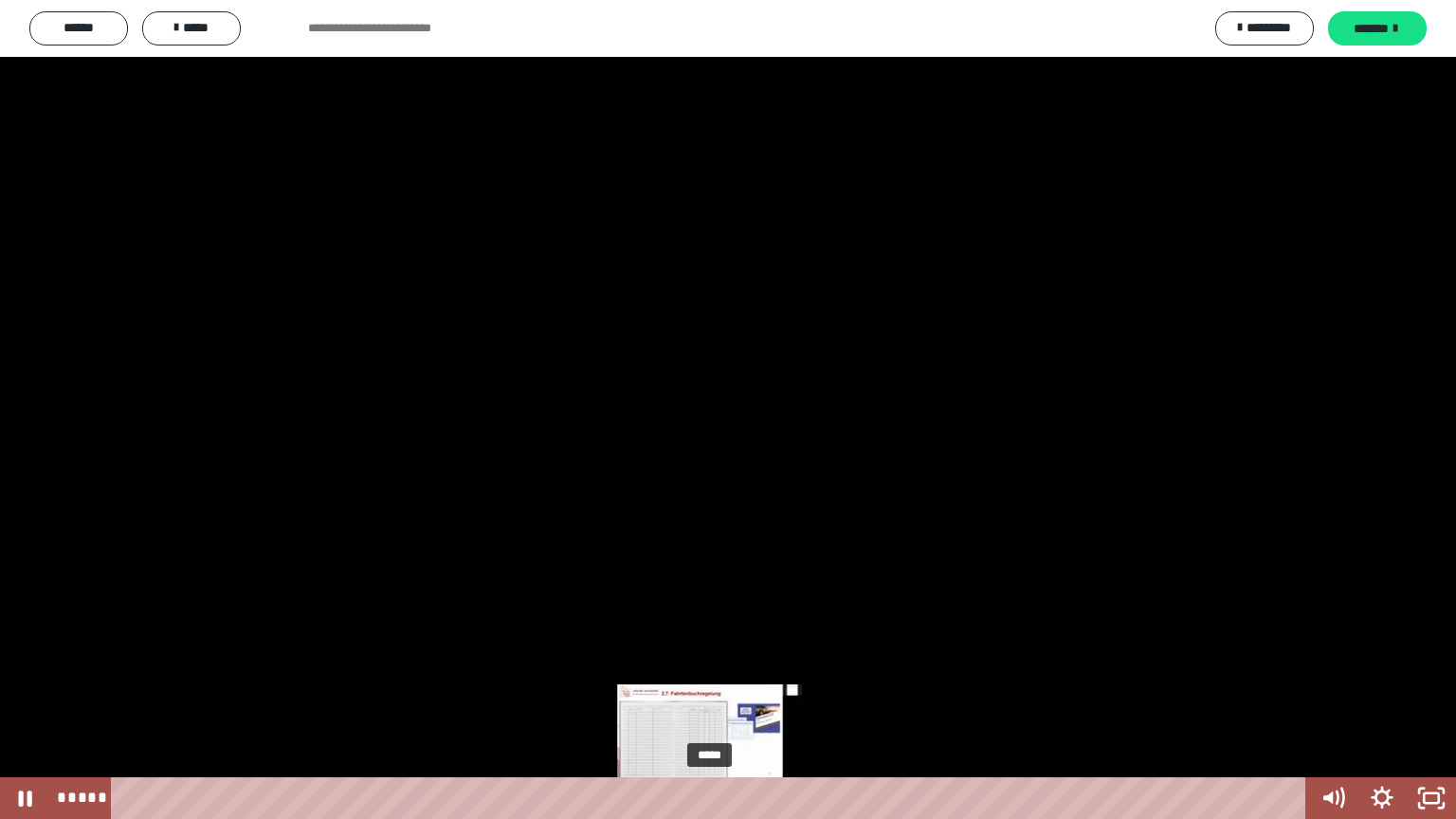 click on "*****" at bounding box center (712, 798) 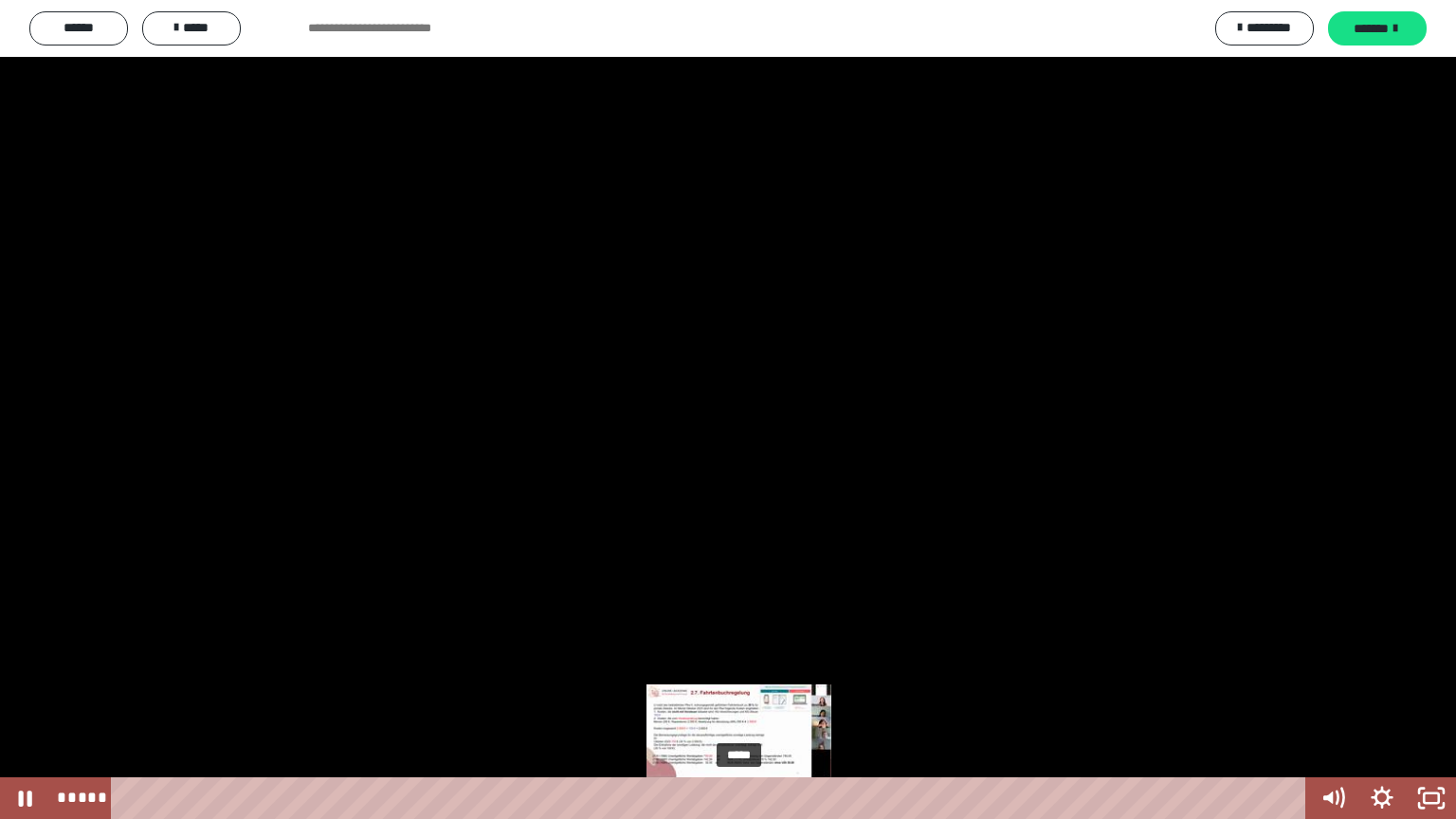 click on "*****" at bounding box center (712, 798) 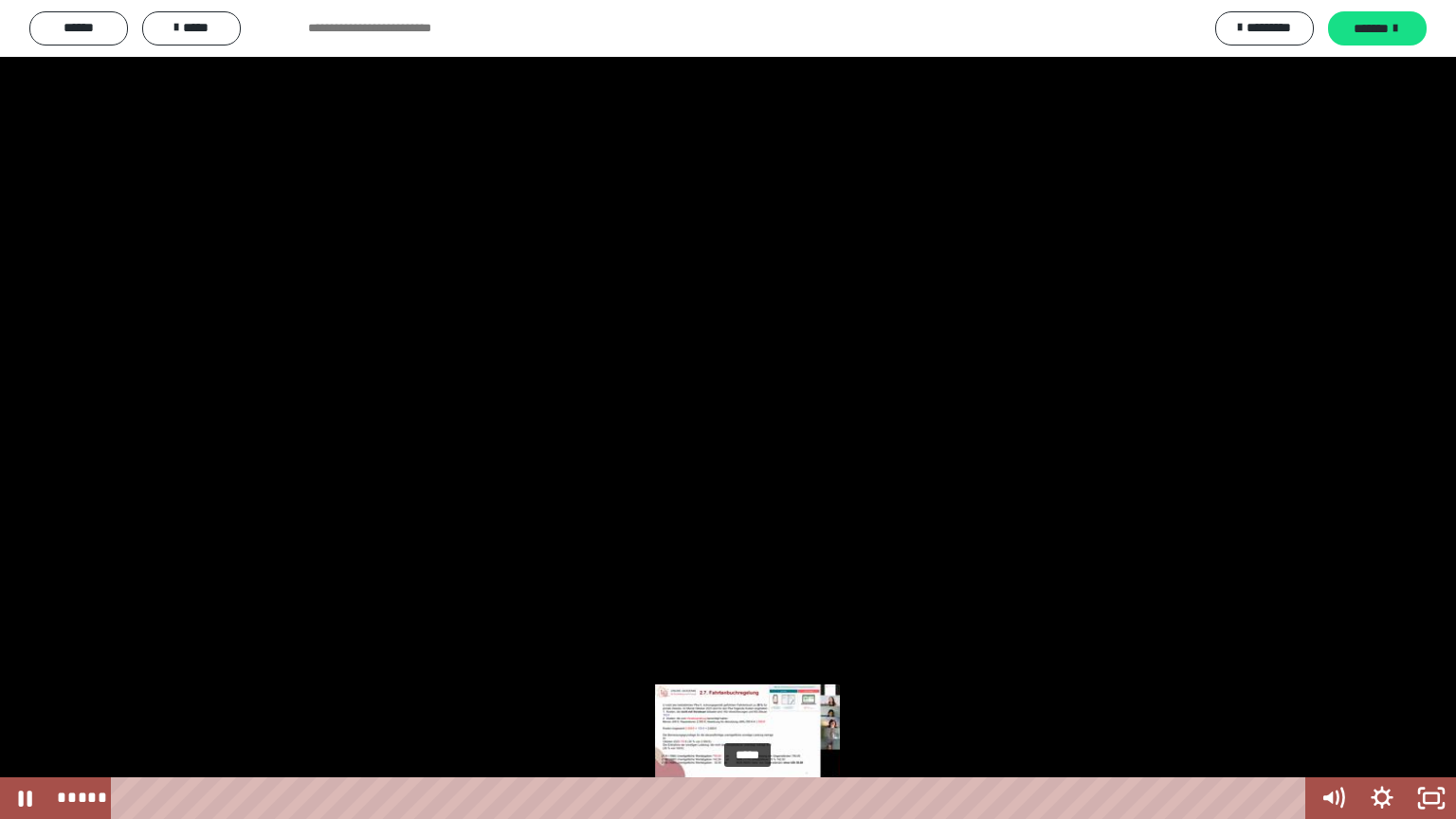click on "*****" at bounding box center [712, 798] 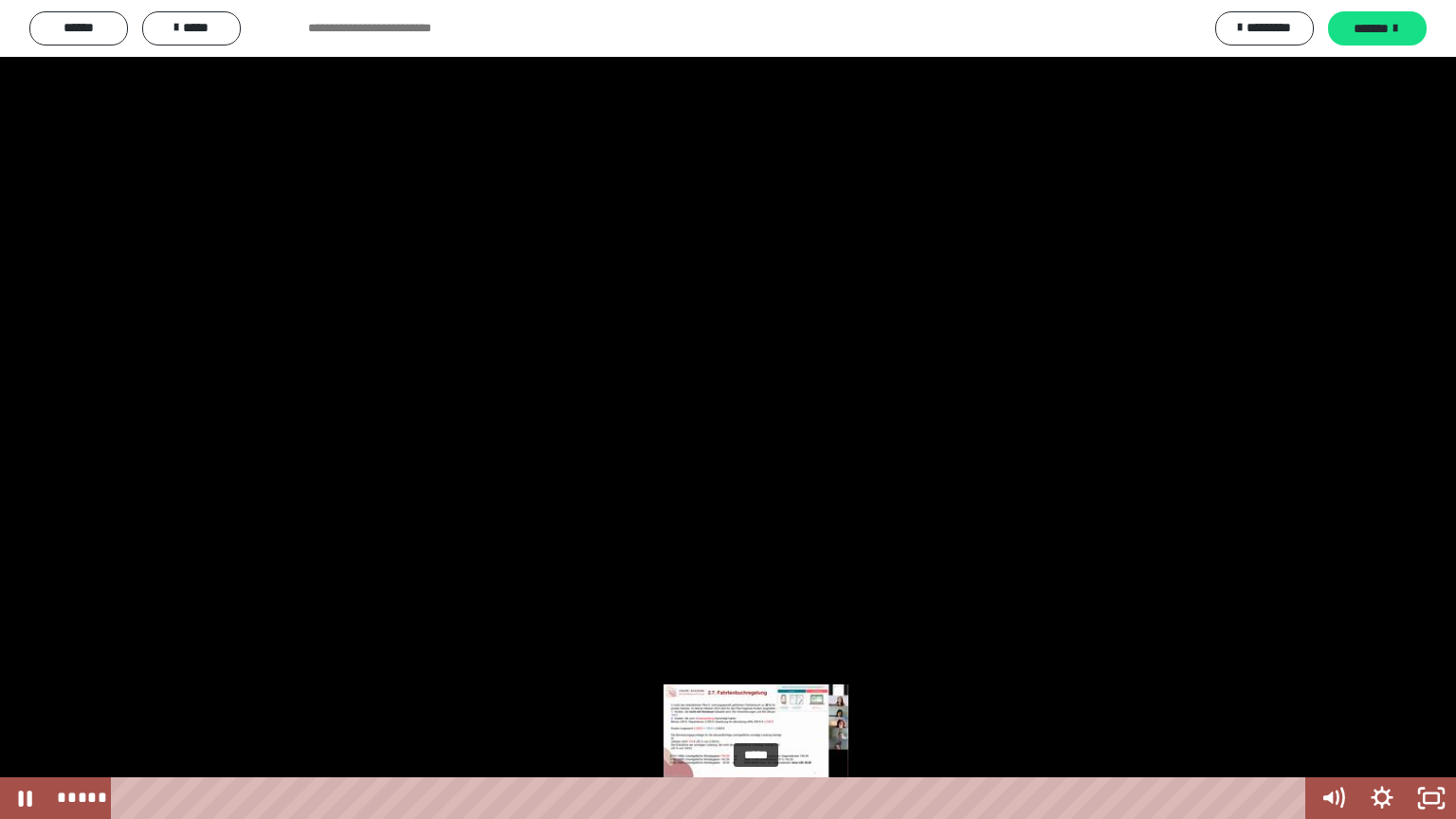 click on "*****" at bounding box center (712, 798) 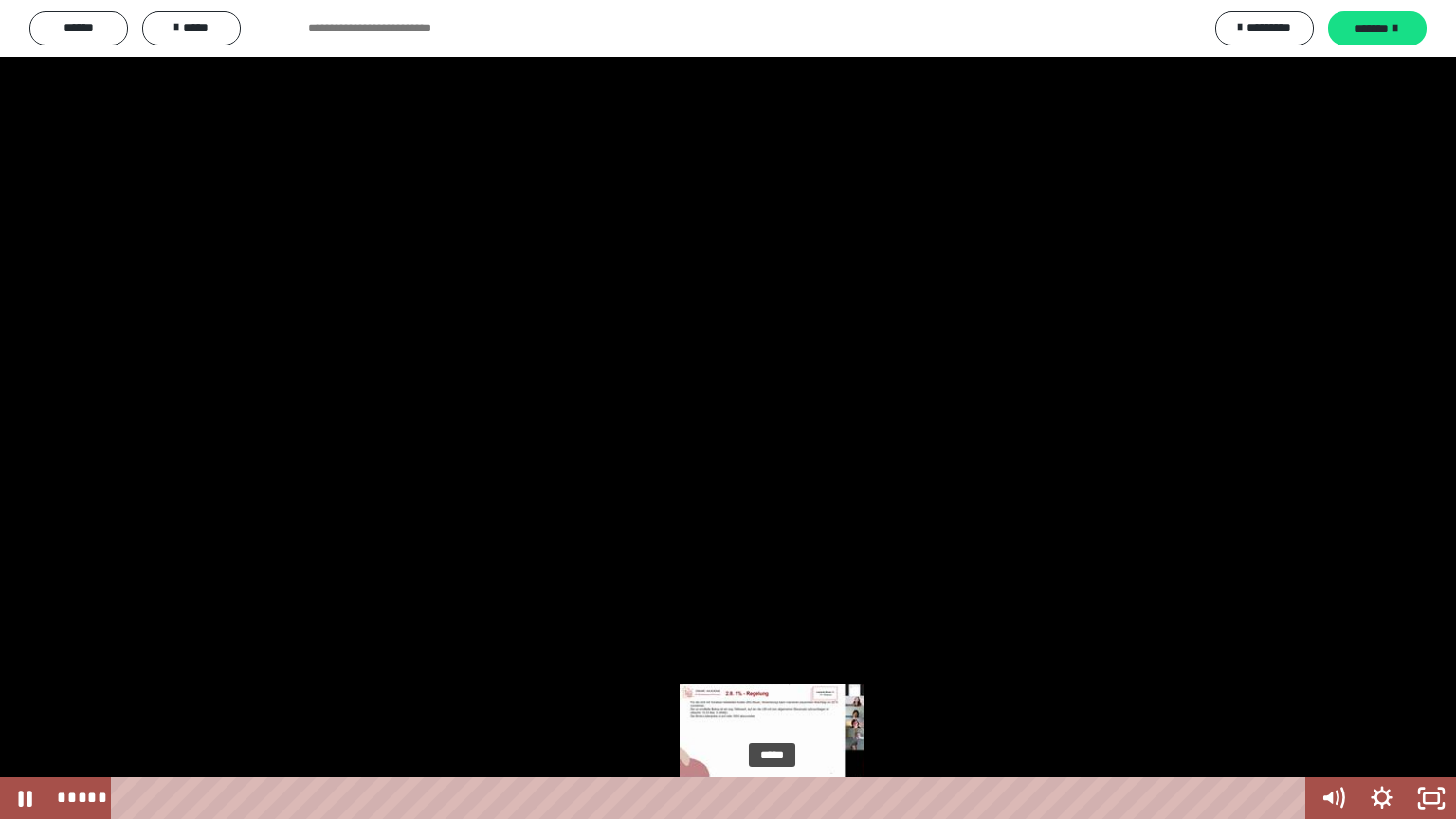 click on "*****" at bounding box center [712, 798] 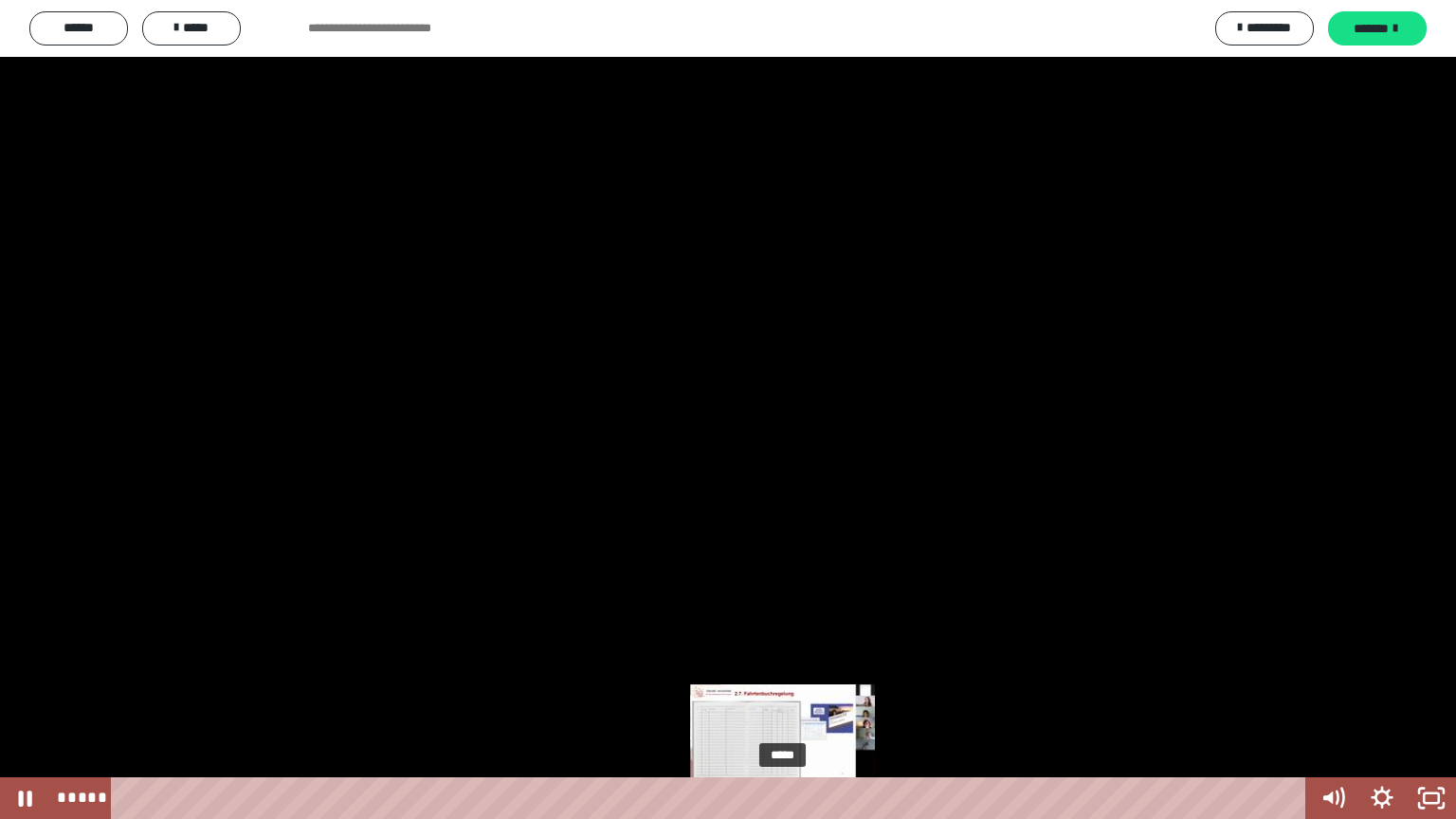 click on "*****" at bounding box center (712, 798) 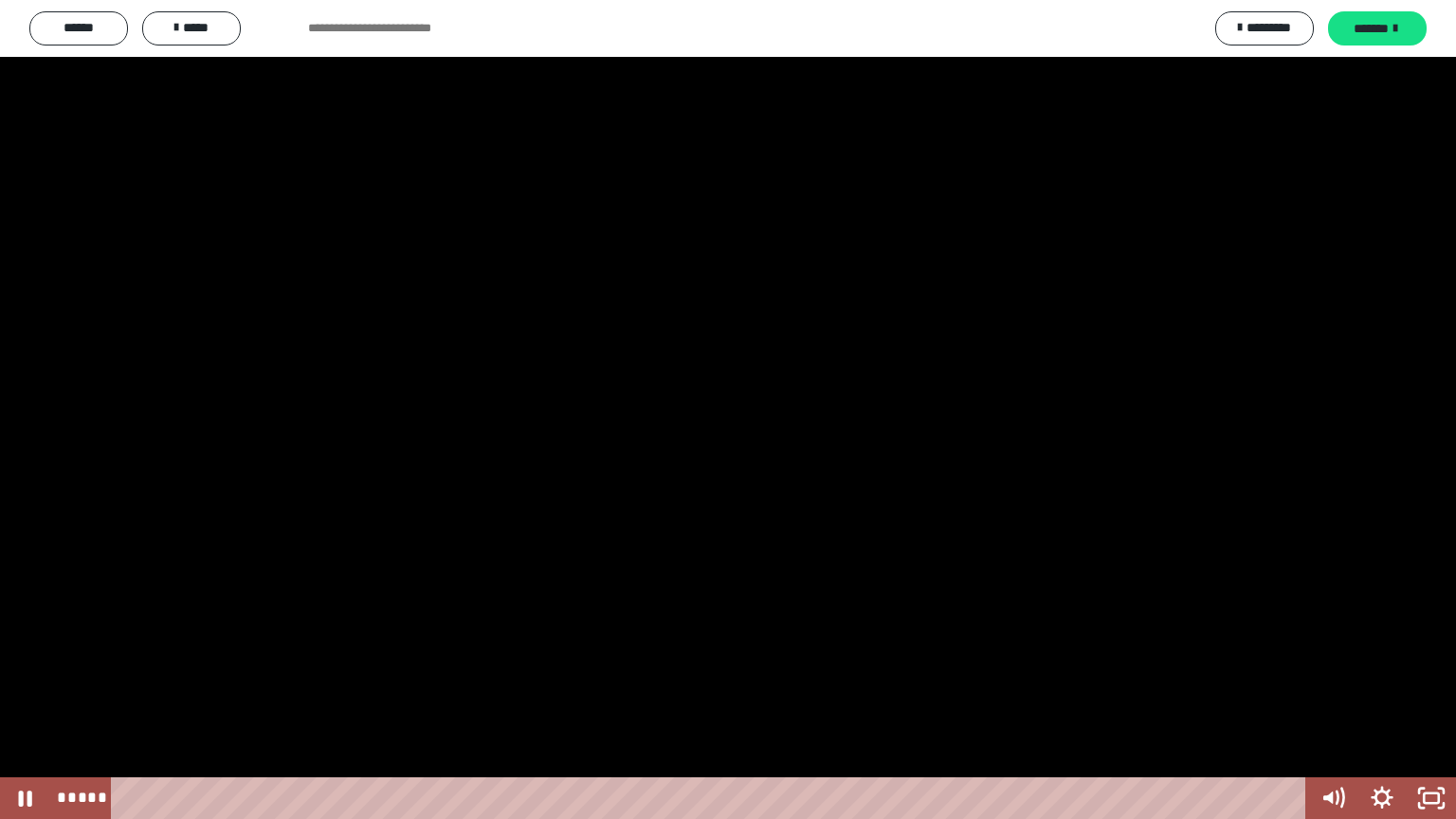 click at bounding box center [728, 410] 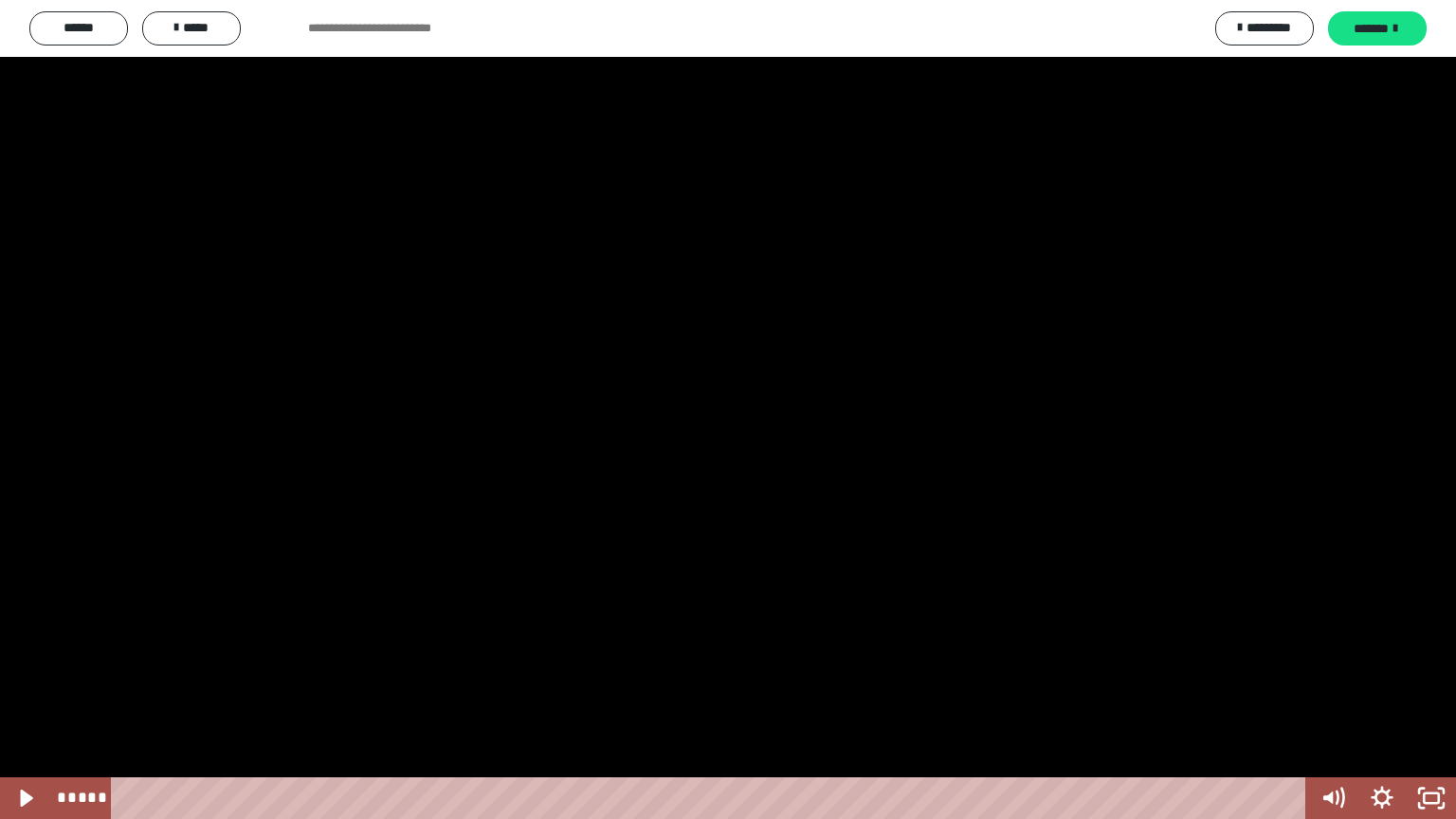 click at bounding box center (728, 410) 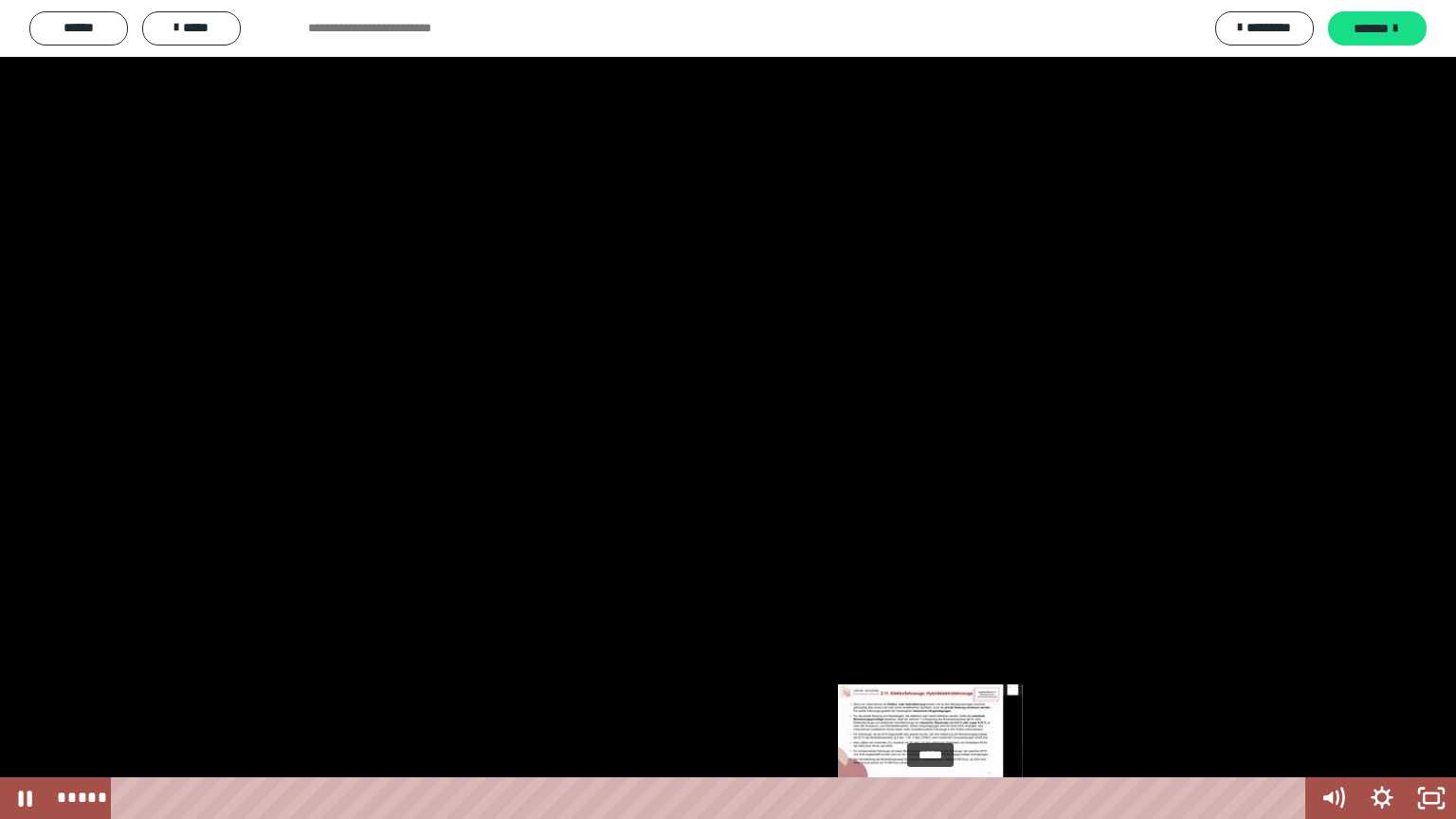 click on "*****" at bounding box center (712, 798) 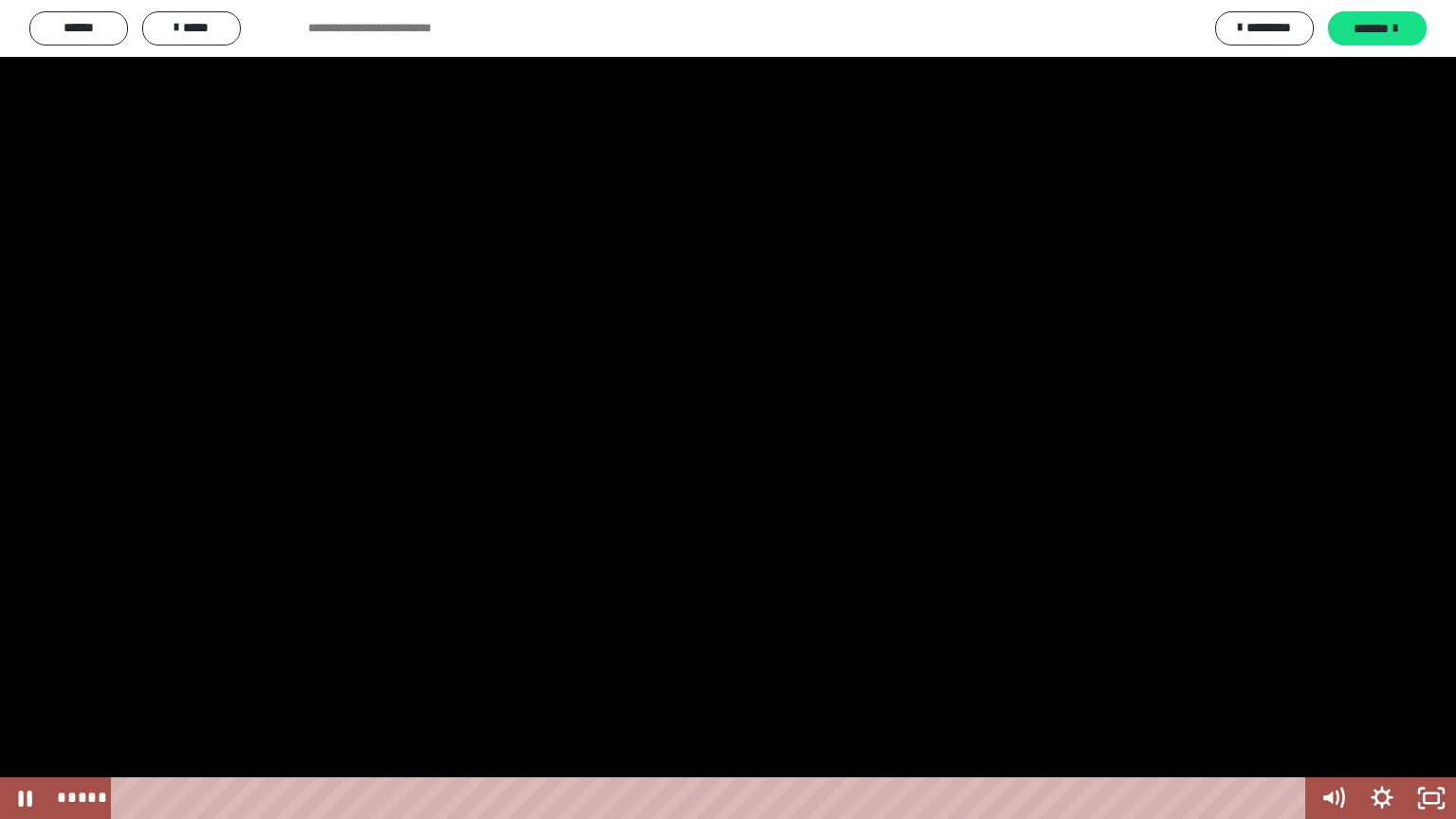 click at bounding box center [728, 410] 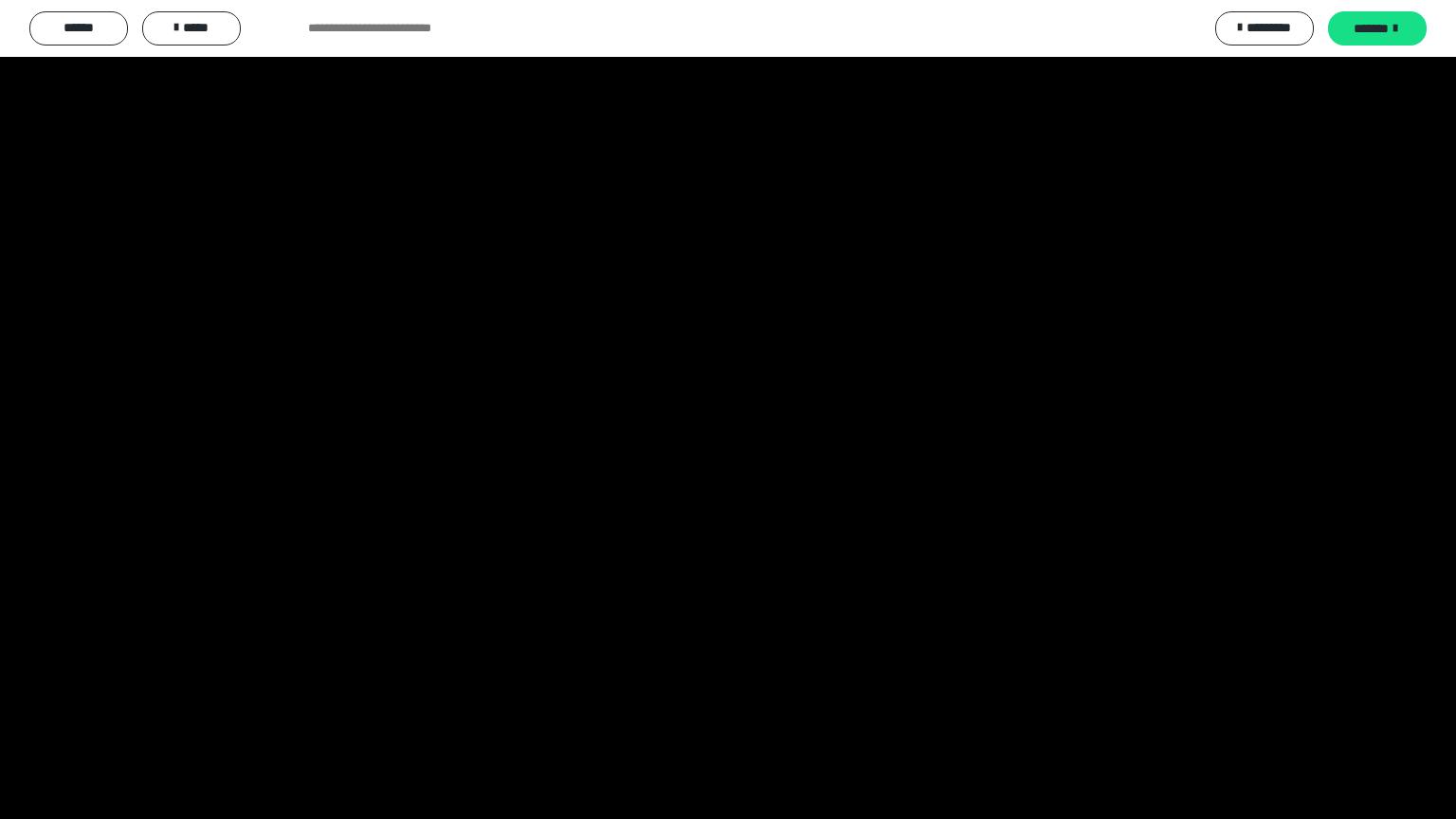 click at bounding box center [728, 410] 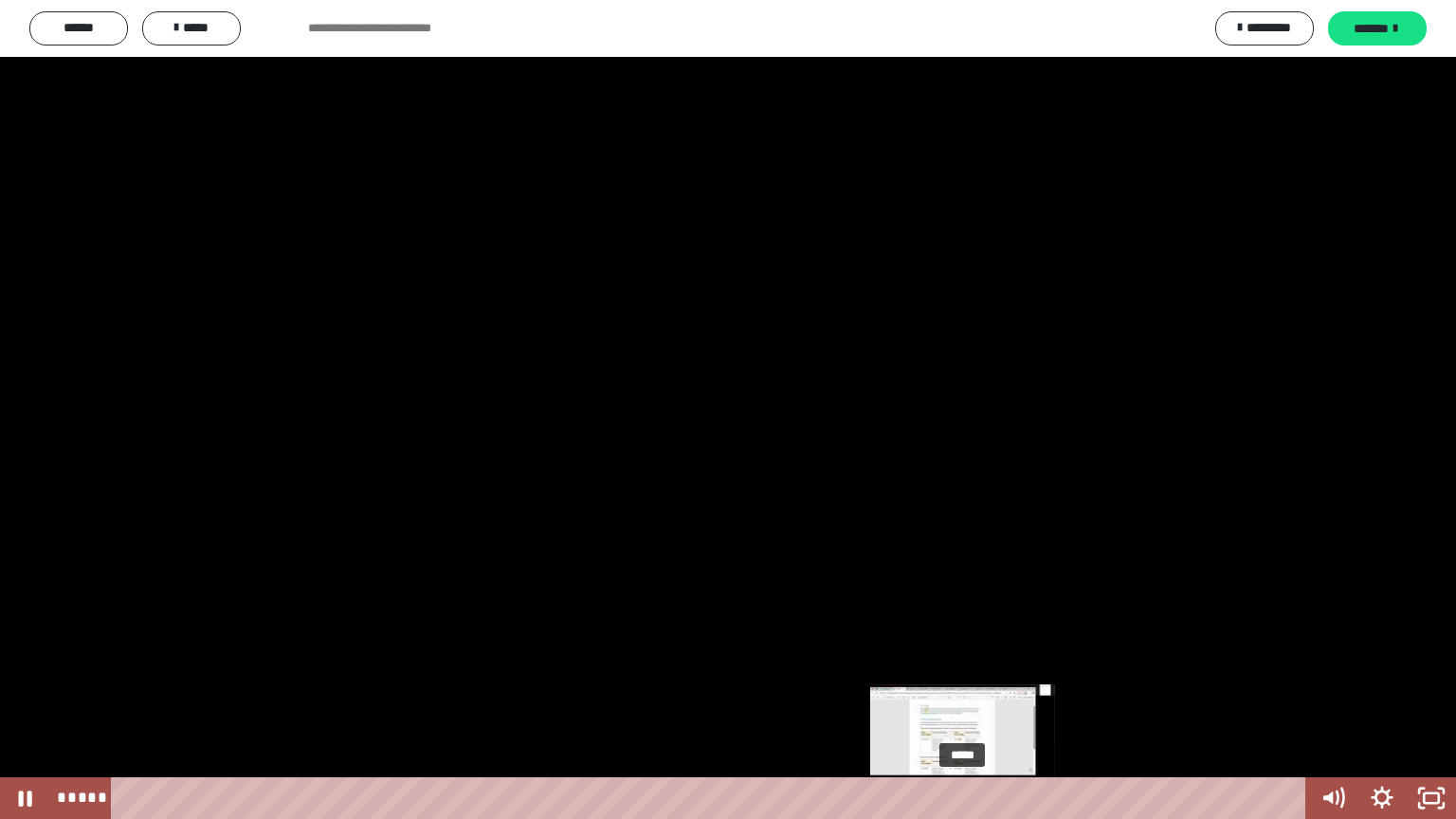 click on "*****" at bounding box center (712, 798) 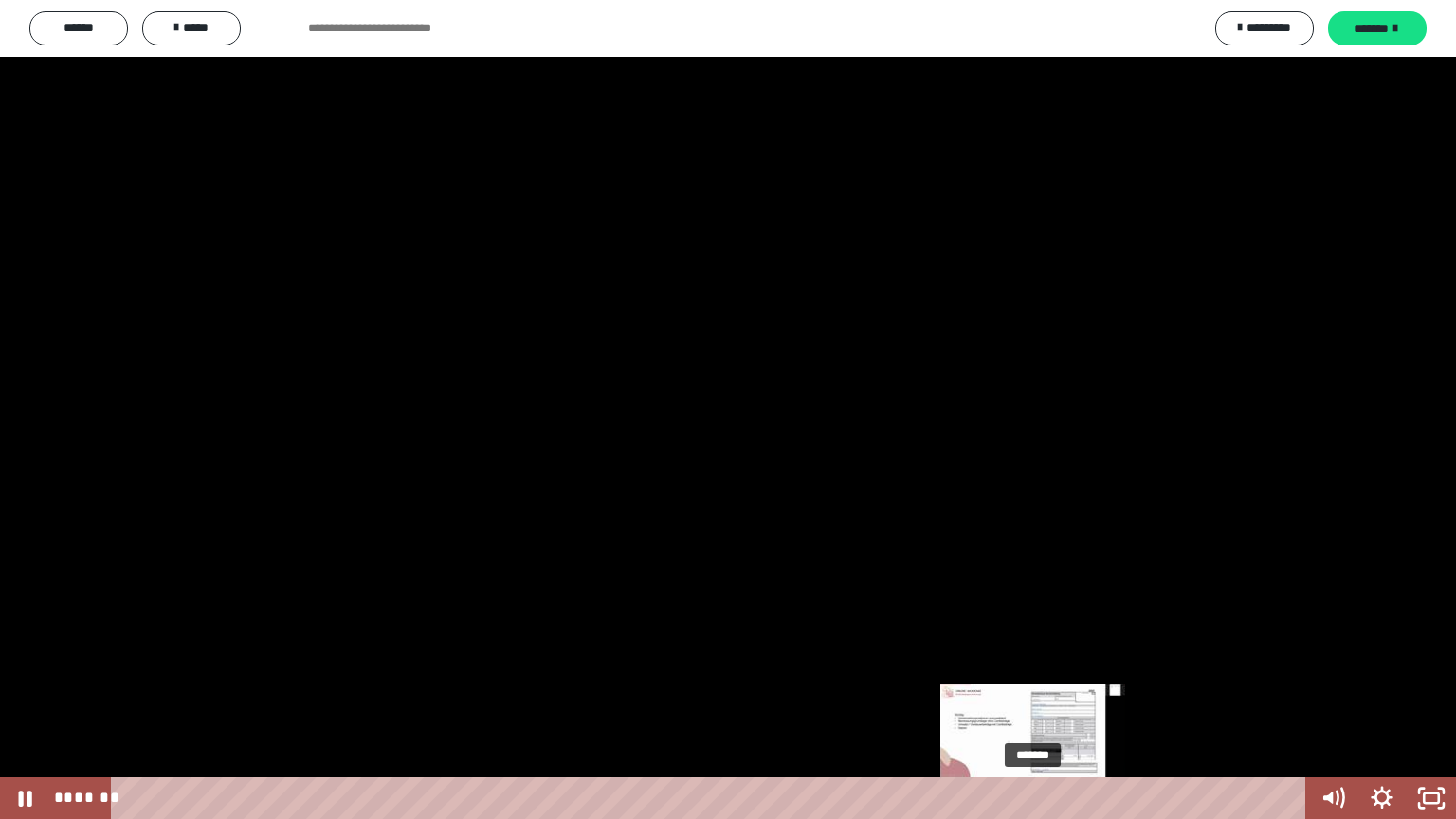 click on "*******" at bounding box center [712, 798] 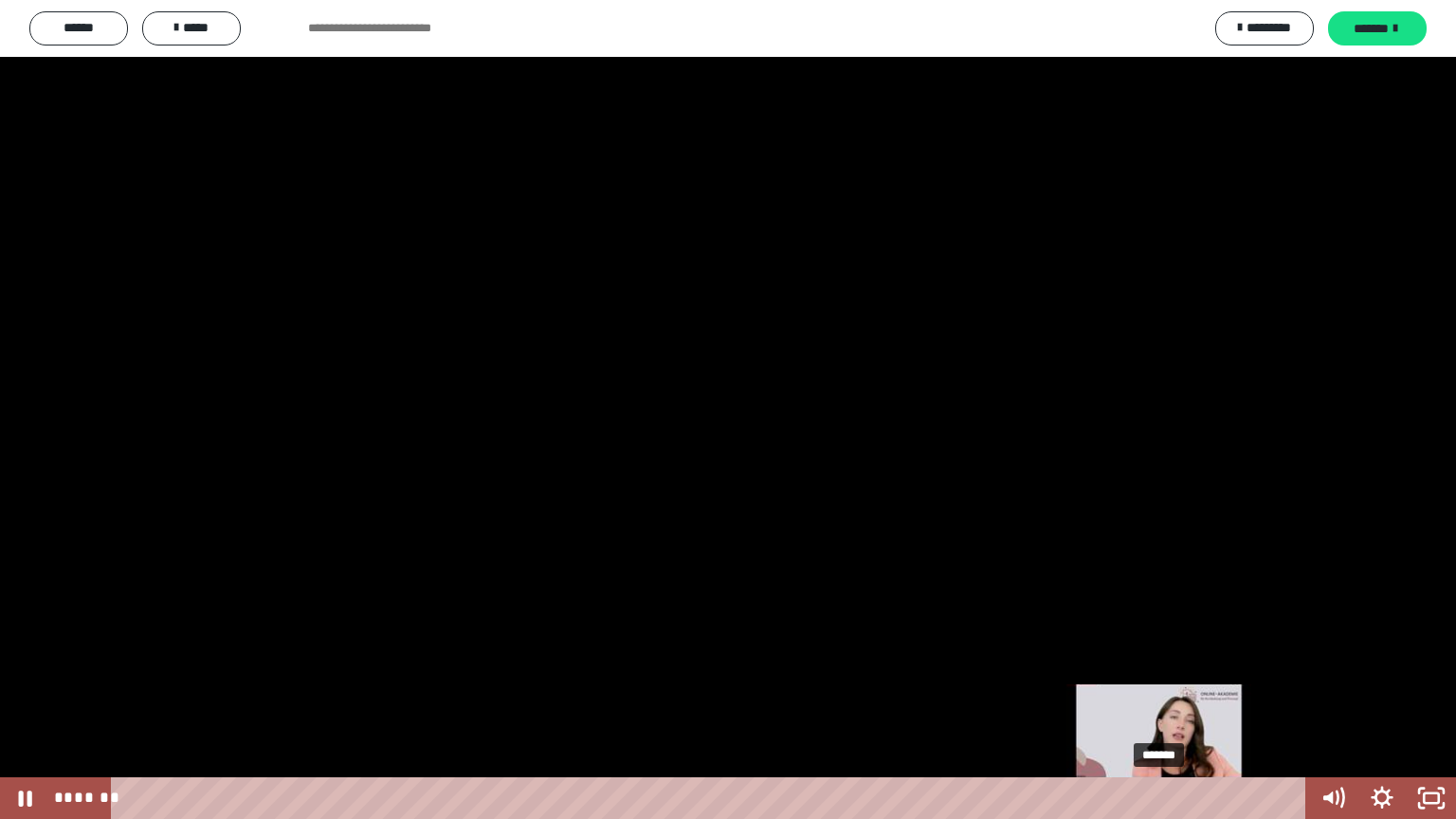 click on "*******" at bounding box center [712, 798] 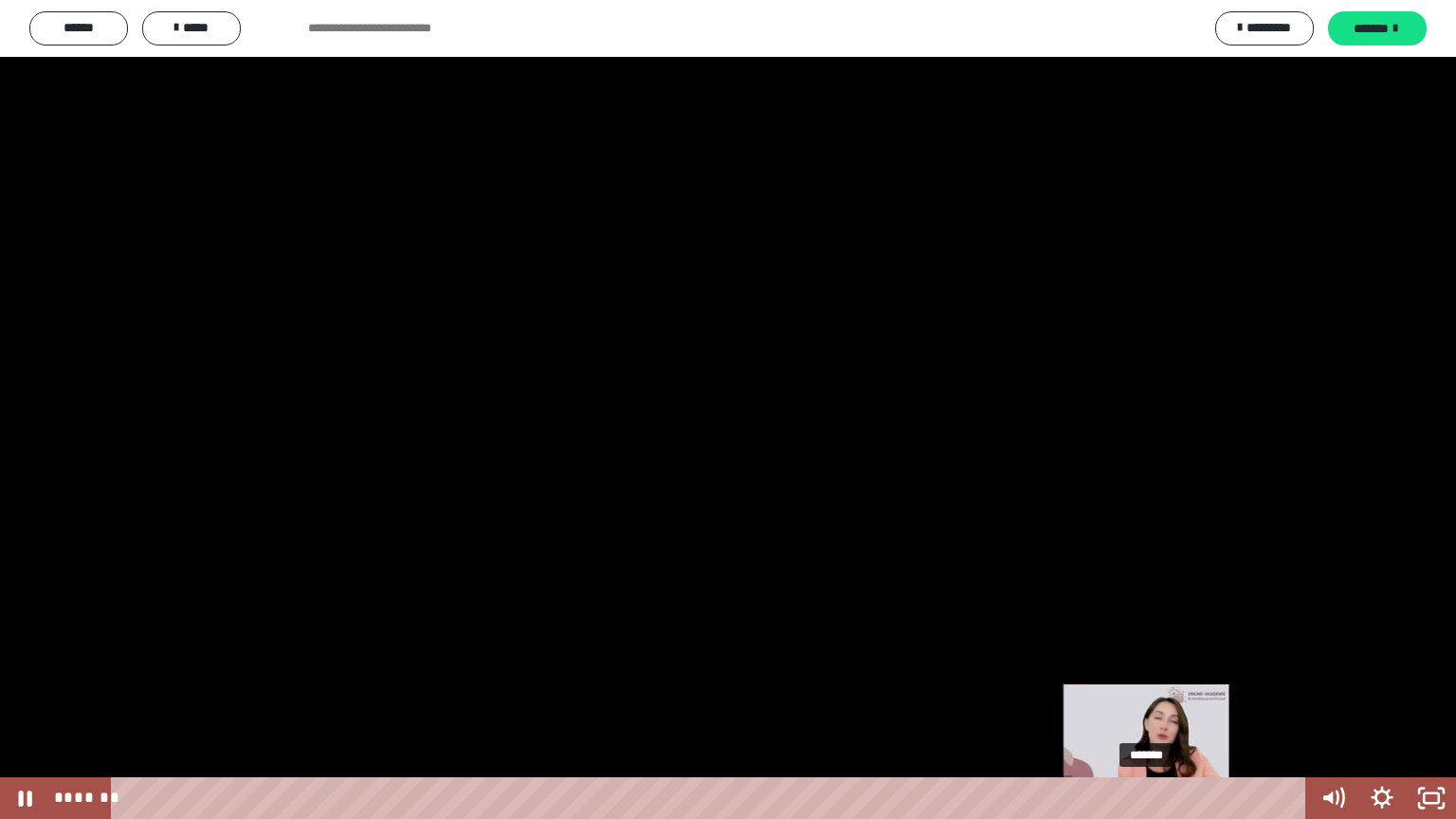 click on "*******" at bounding box center [712, 798] 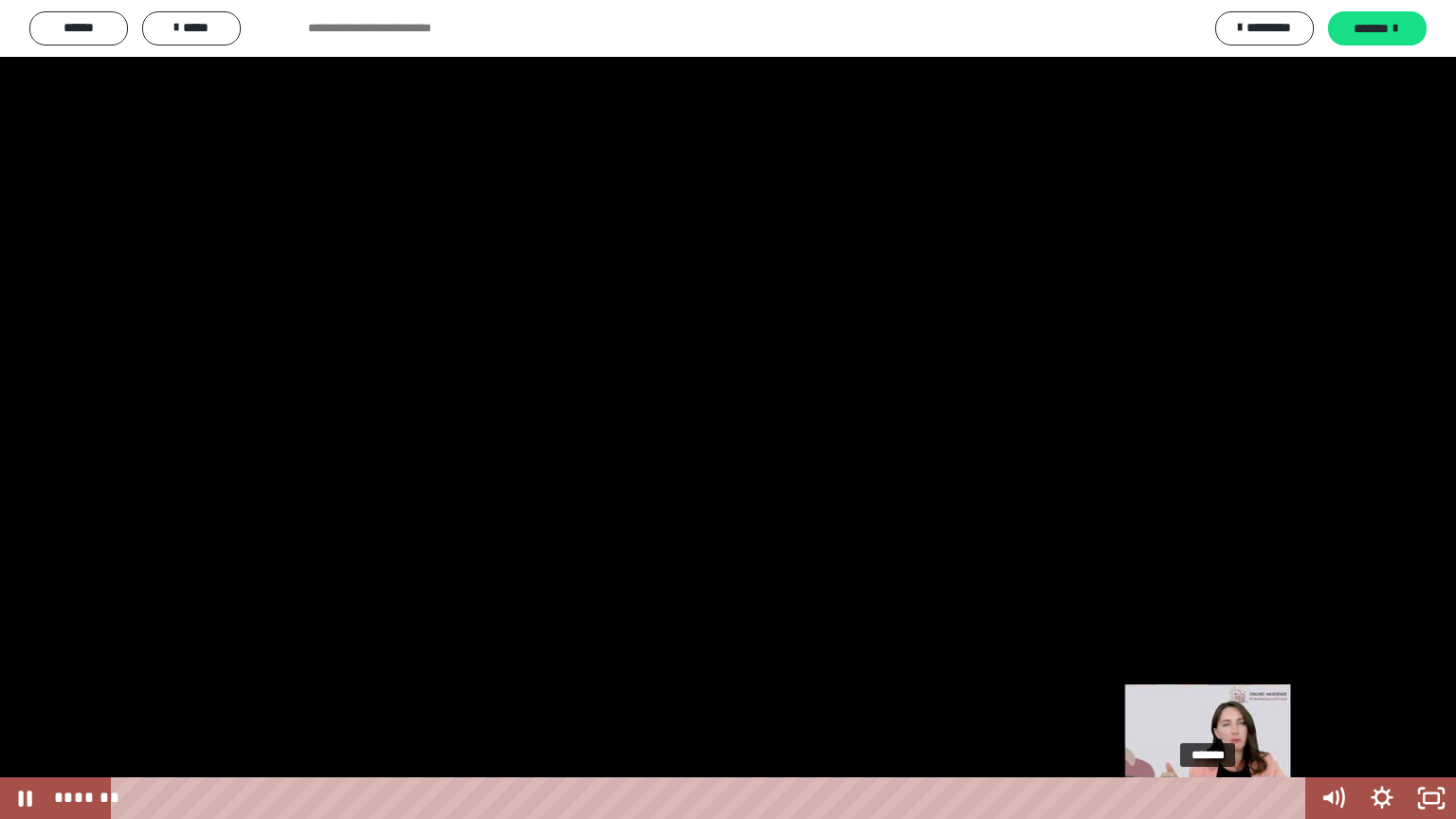 click on "*******" at bounding box center [712, 798] 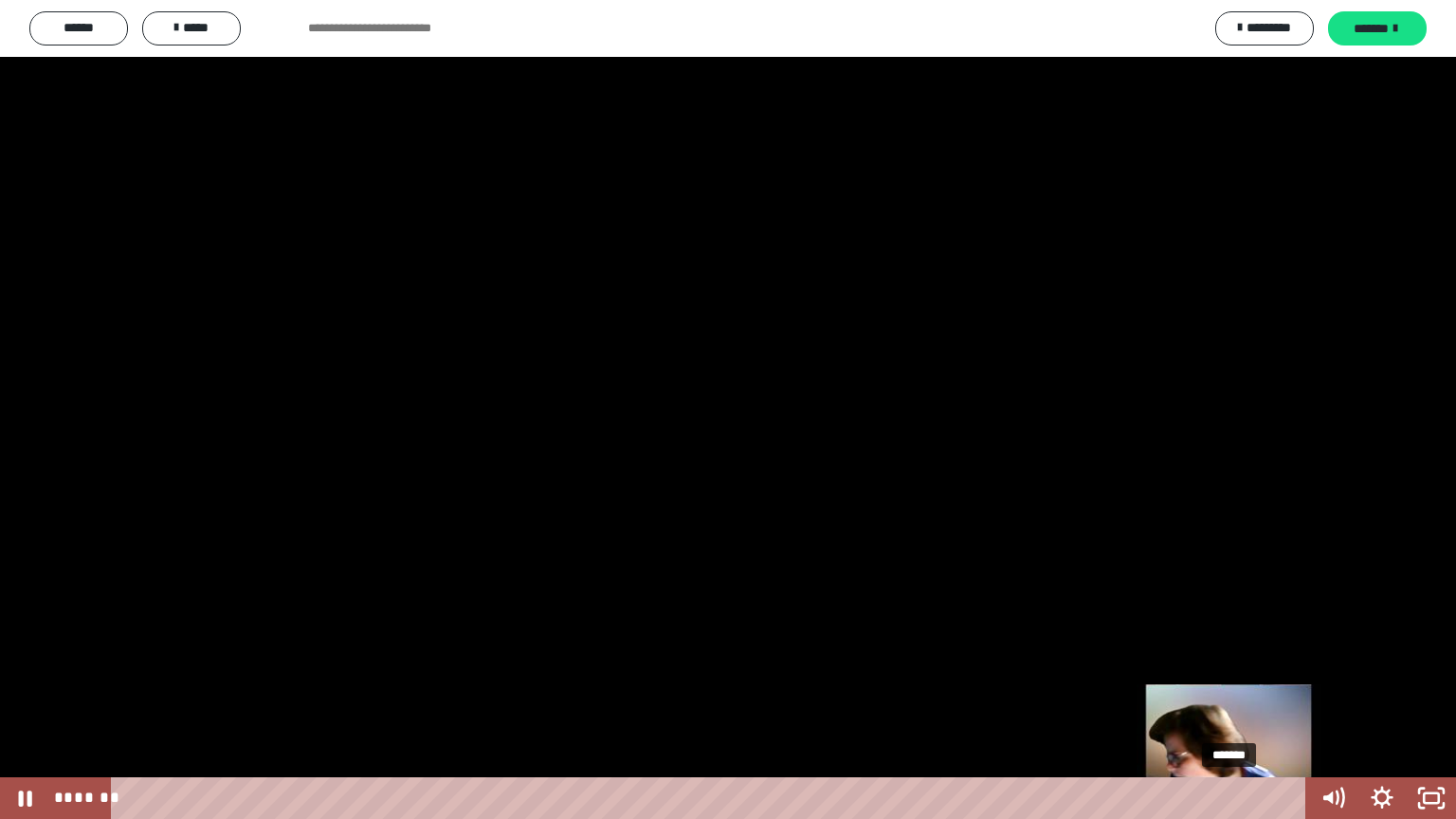 click on "*******" at bounding box center (712, 798) 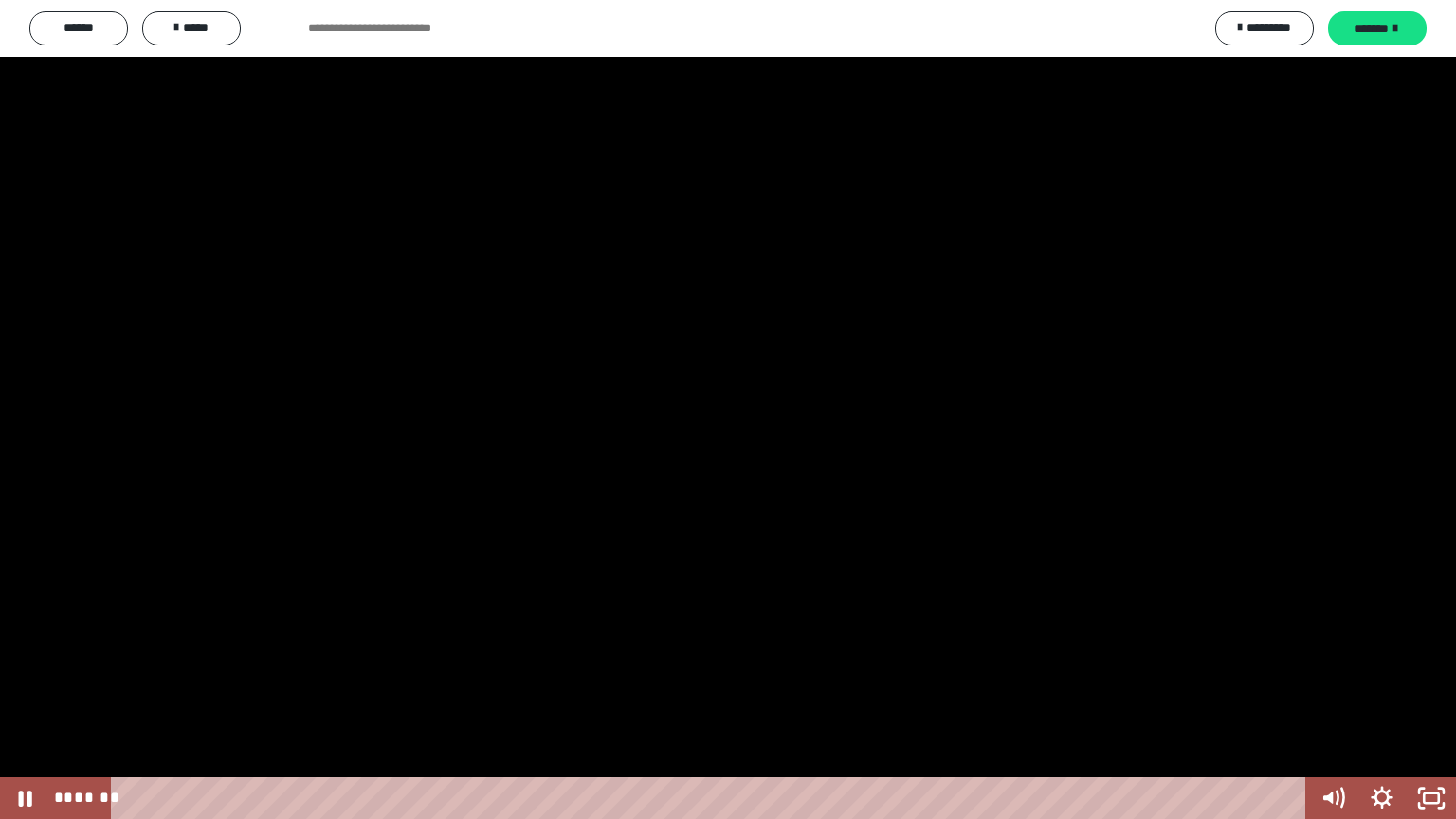 click at bounding box center (728, 410) 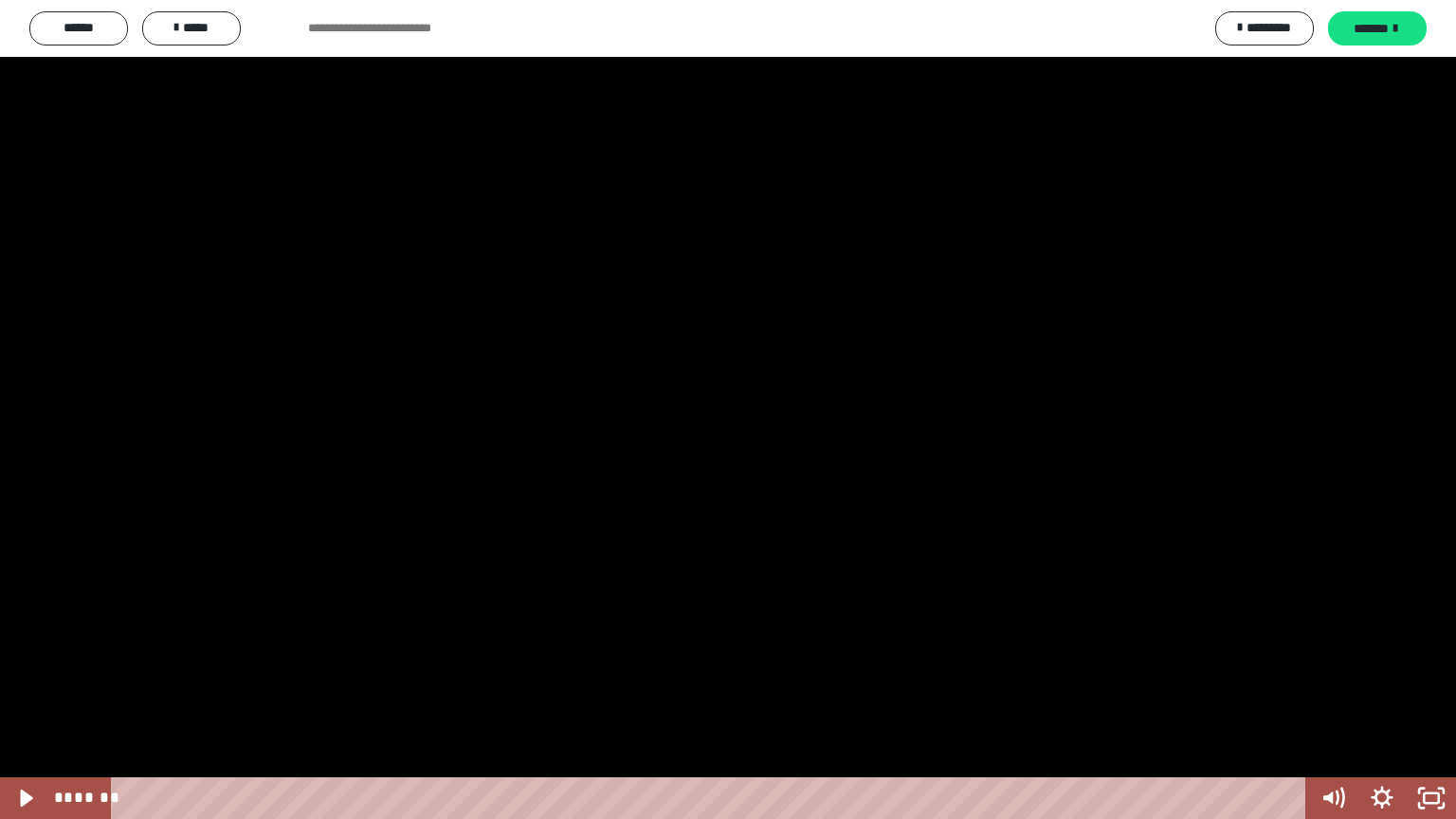 click at bounding box center (728, 410) 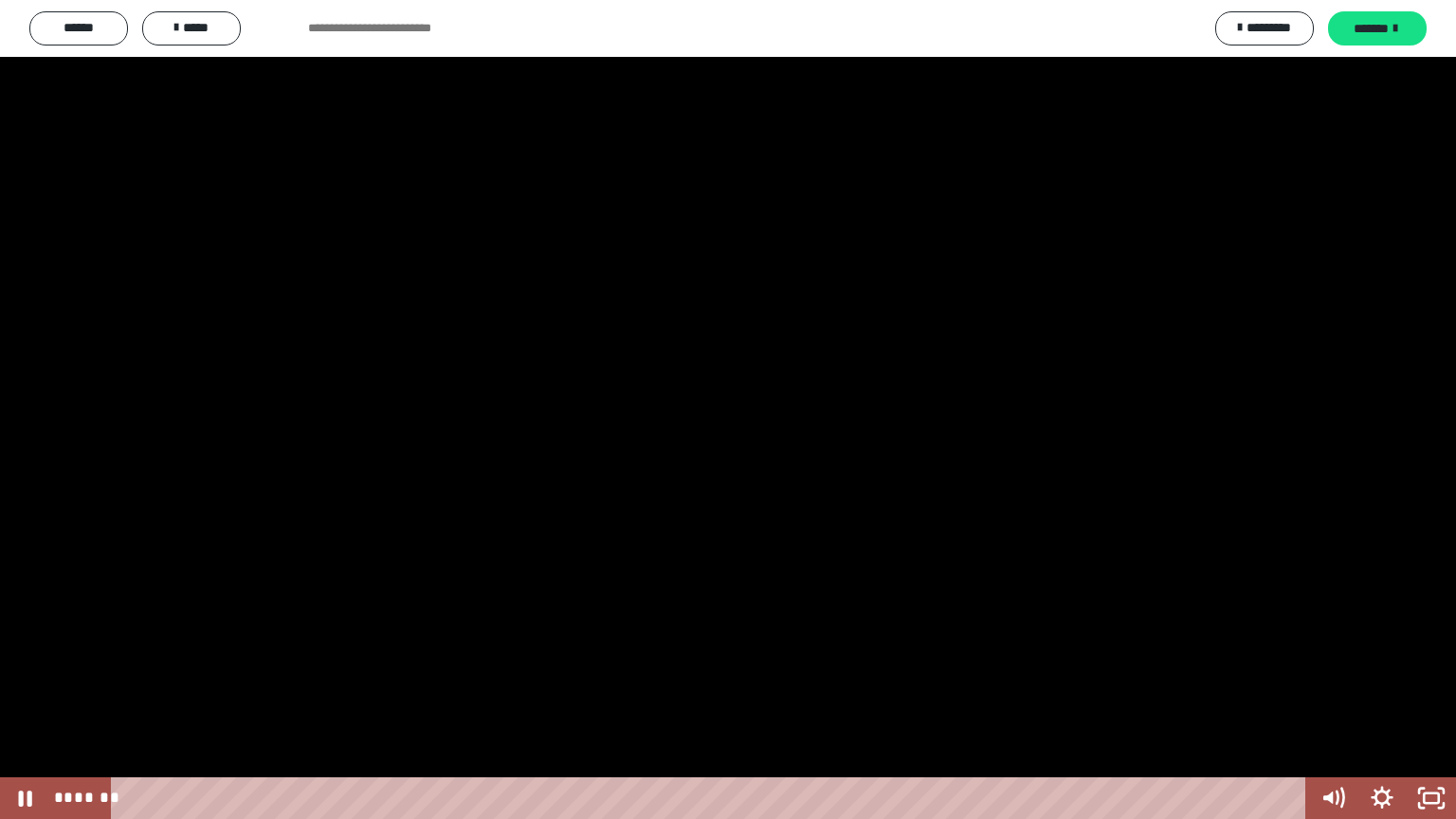 click at bounding box center (728, 410) 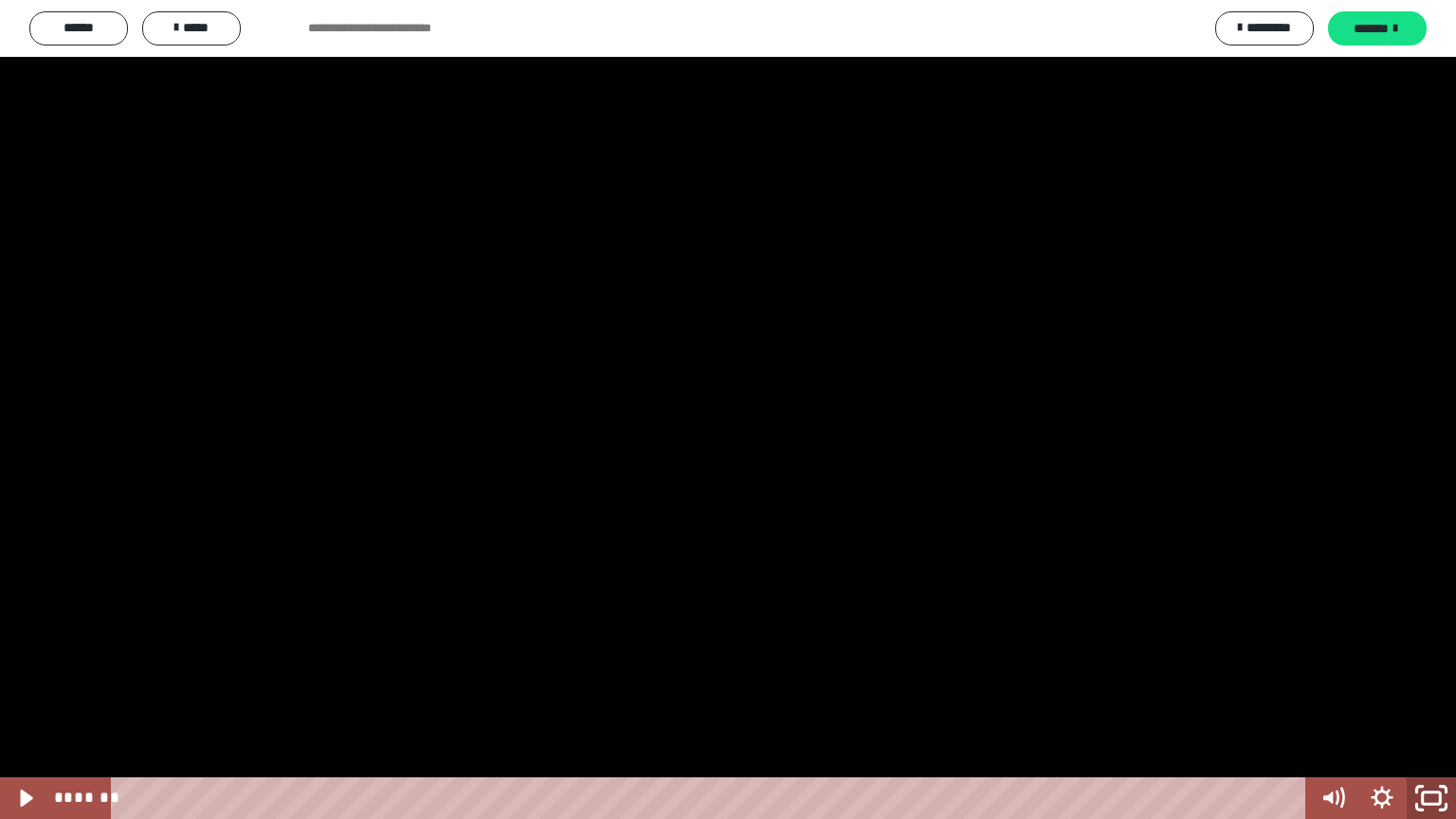 click 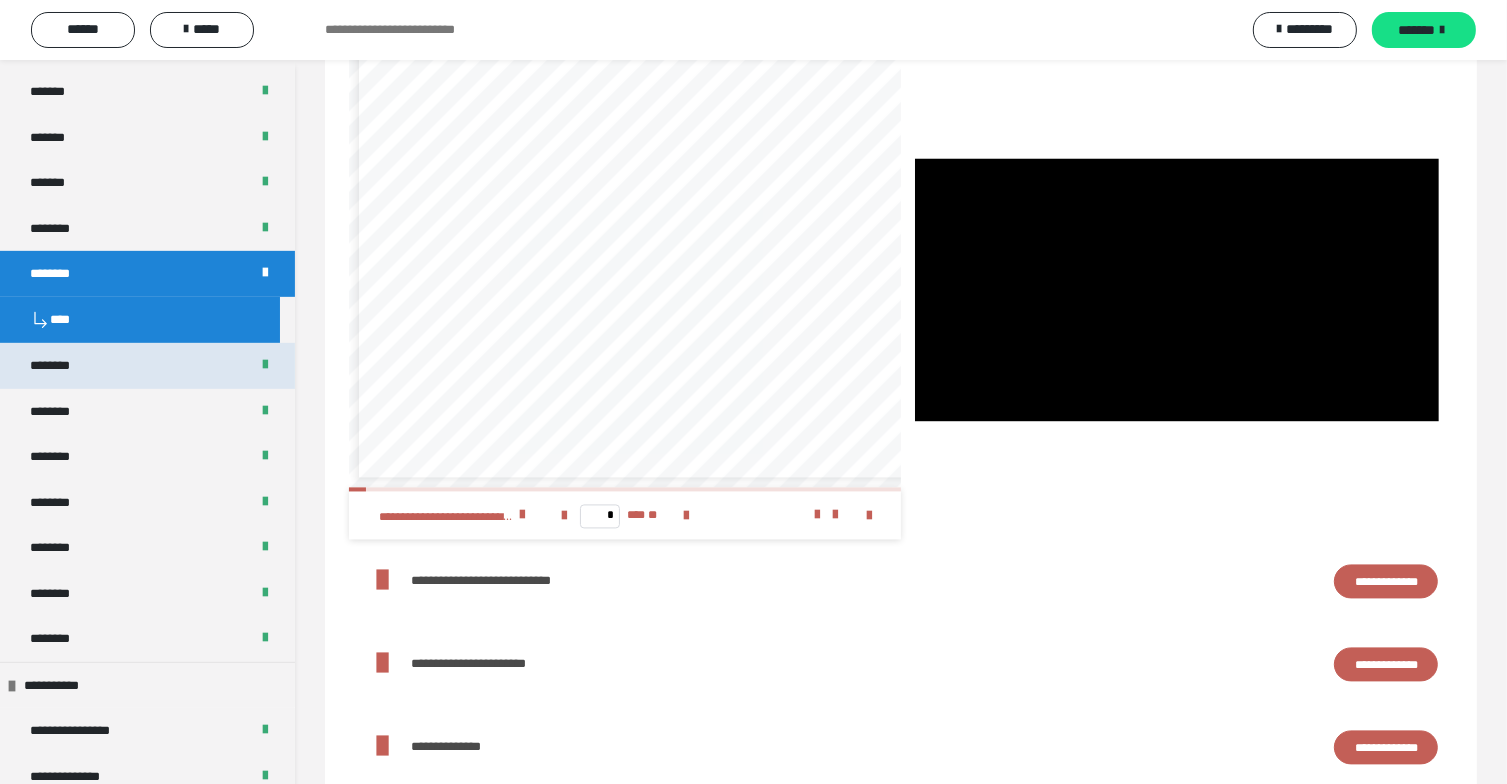 click on "********" at bounding box center (60, 366) 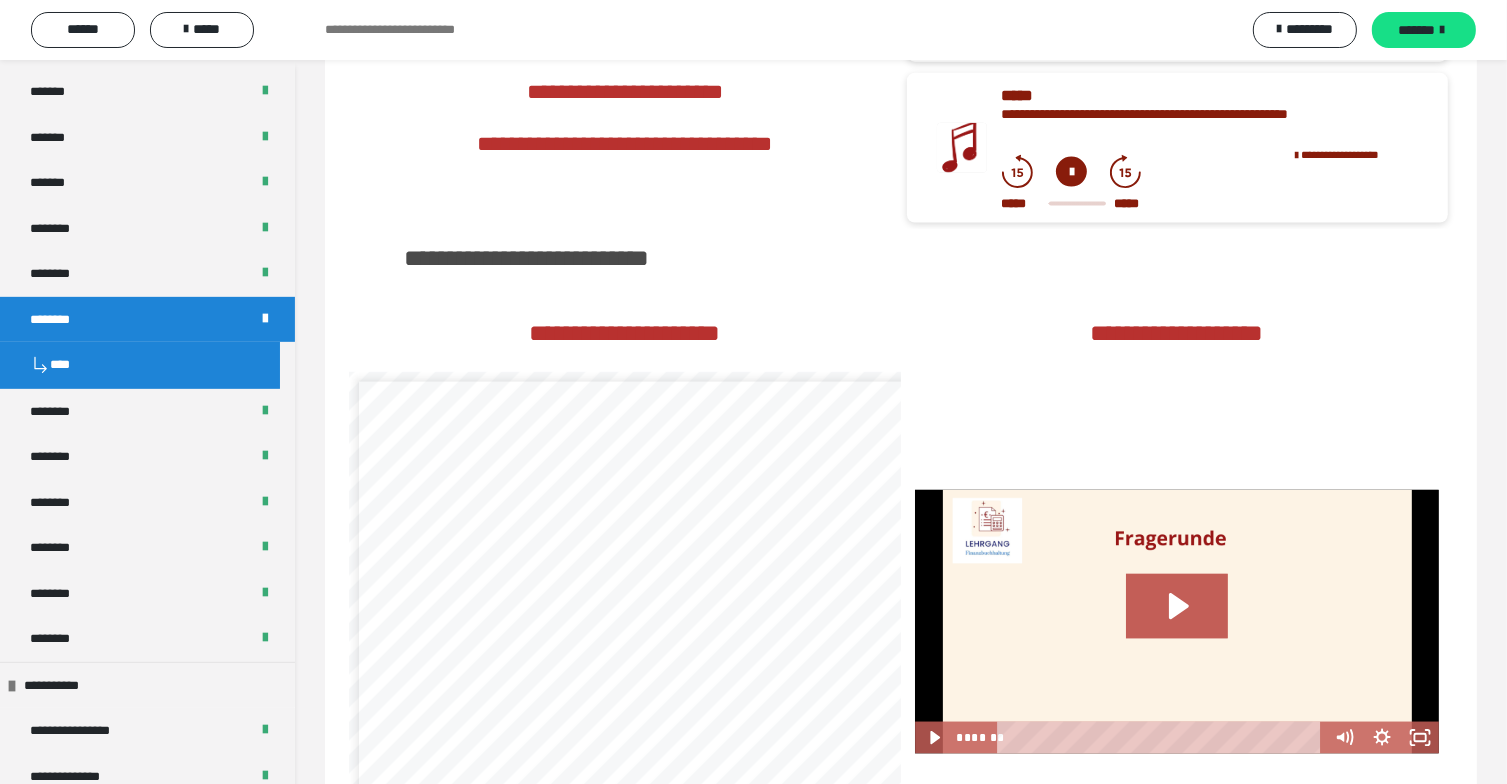 scroll, scrollTop: 2711, scrollLeft: 0, axis: vertical 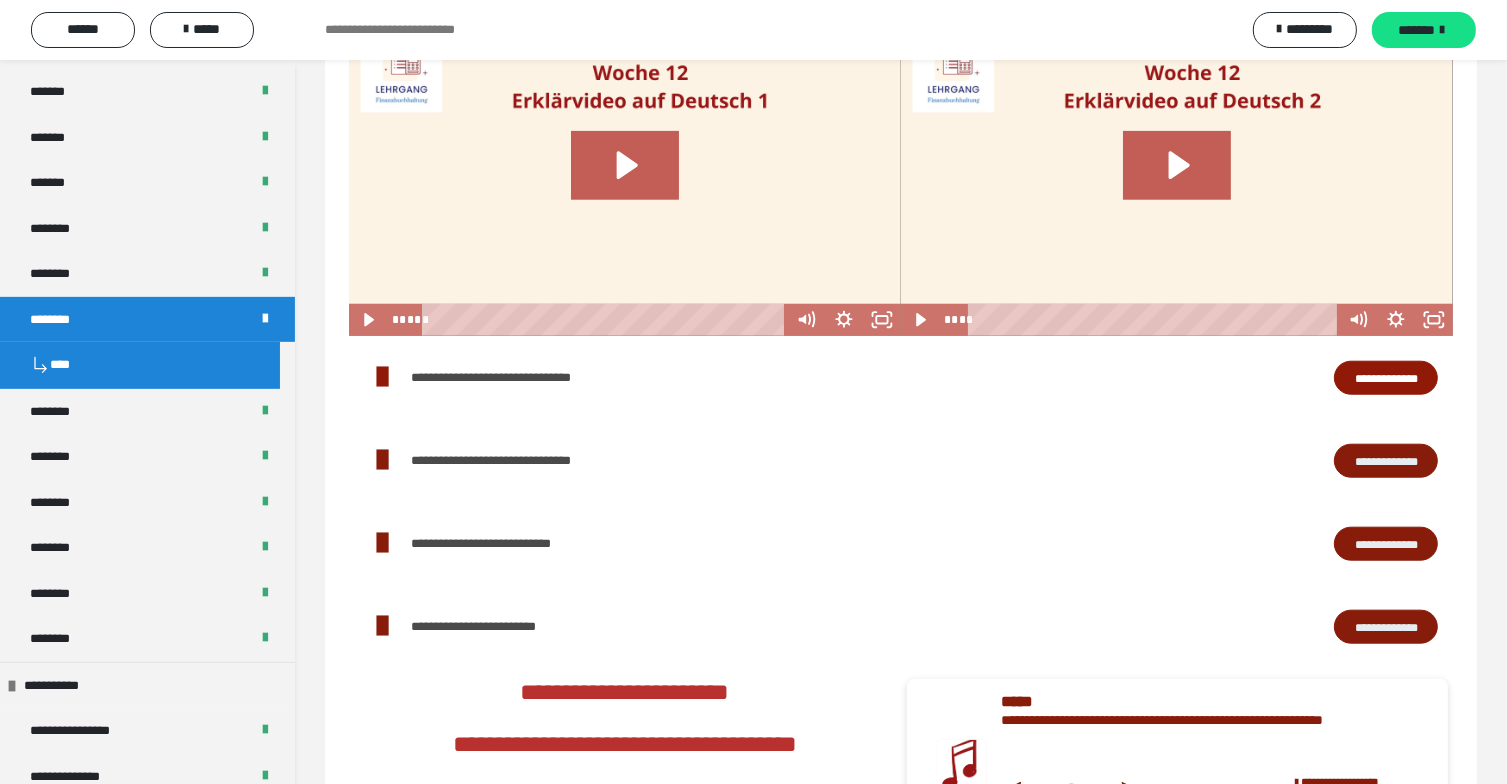 click on "**********" at bounding box center [1386, 378] 